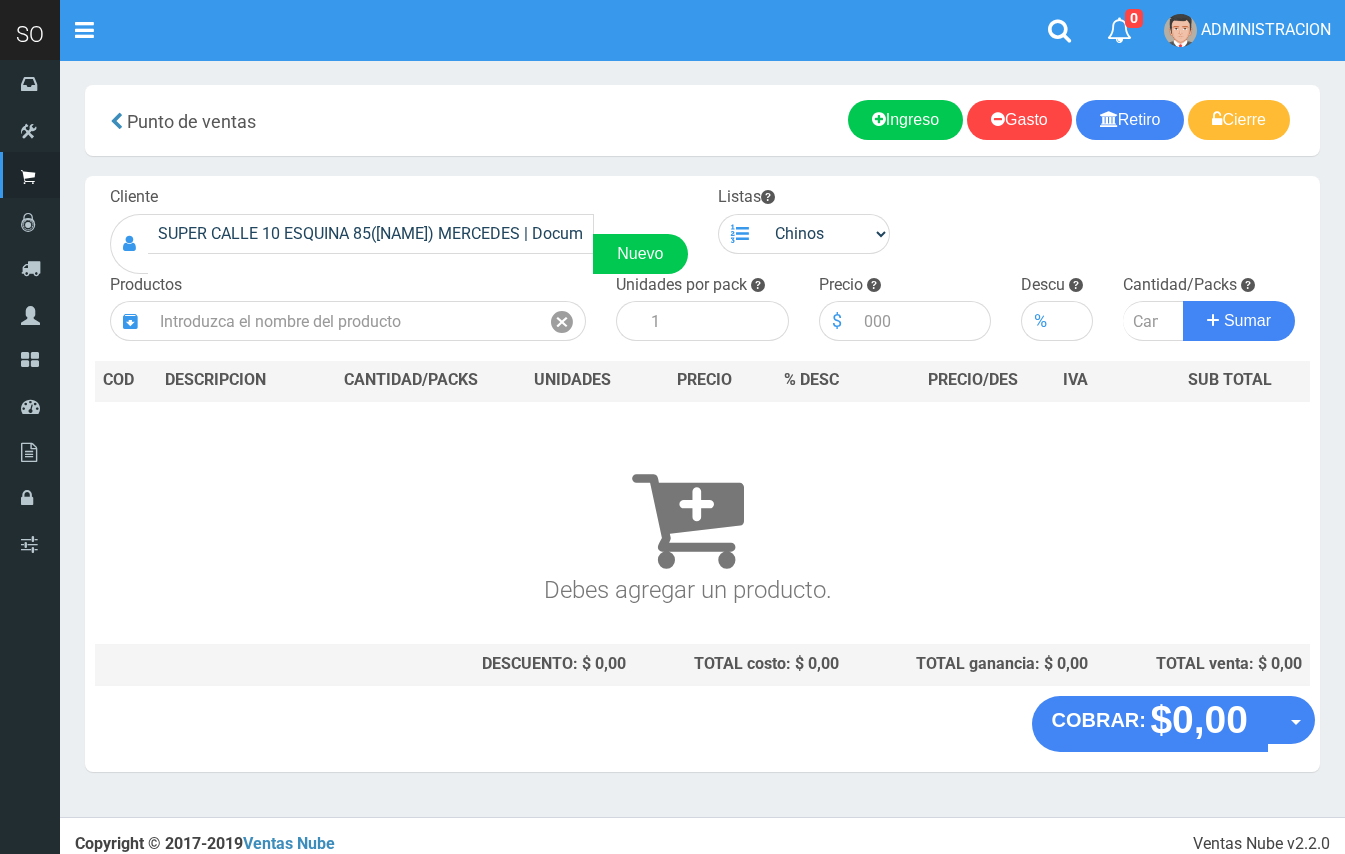 scroll, scrollTop: 0, scrollLeft: 0, axis: both 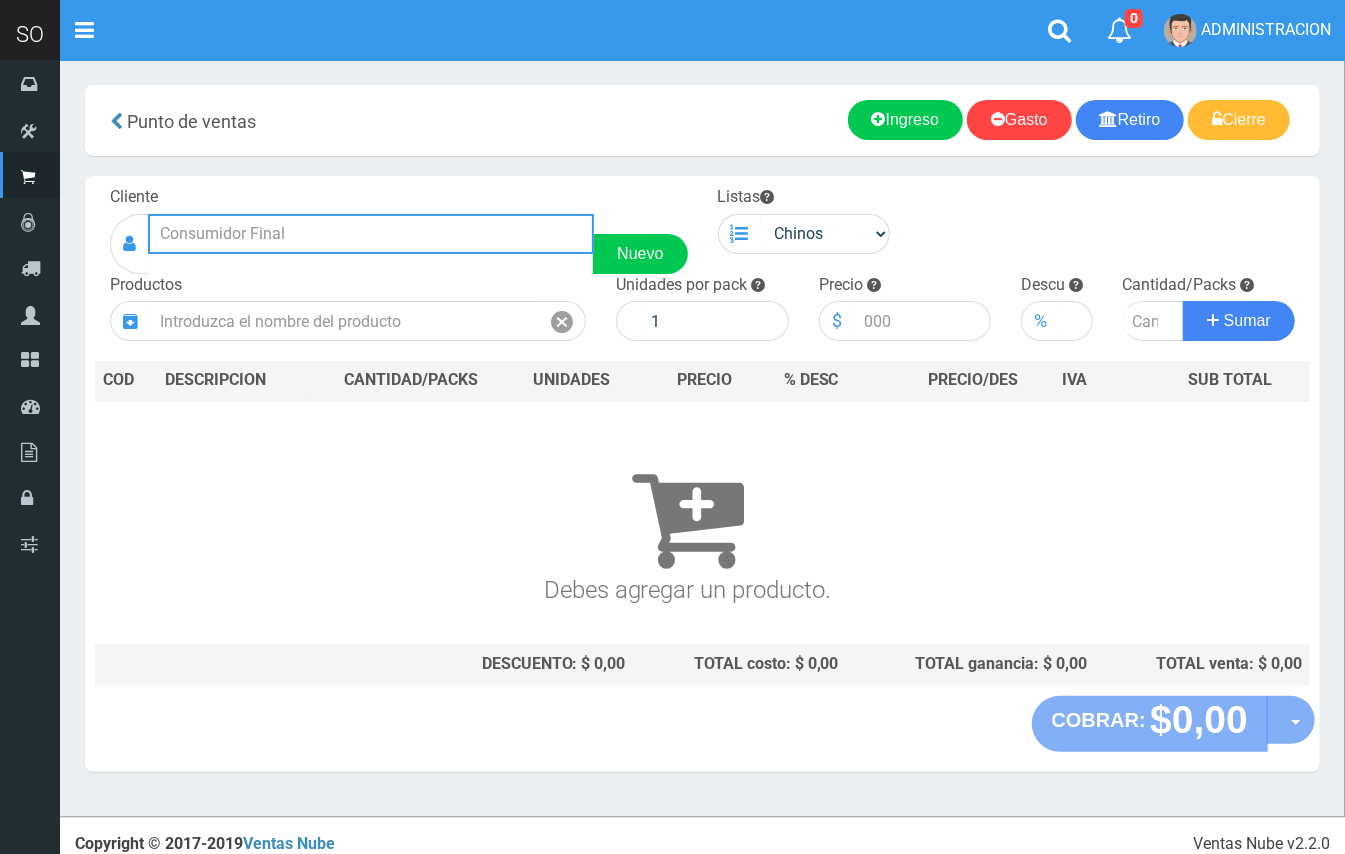 click at bounding box center [371, 234] 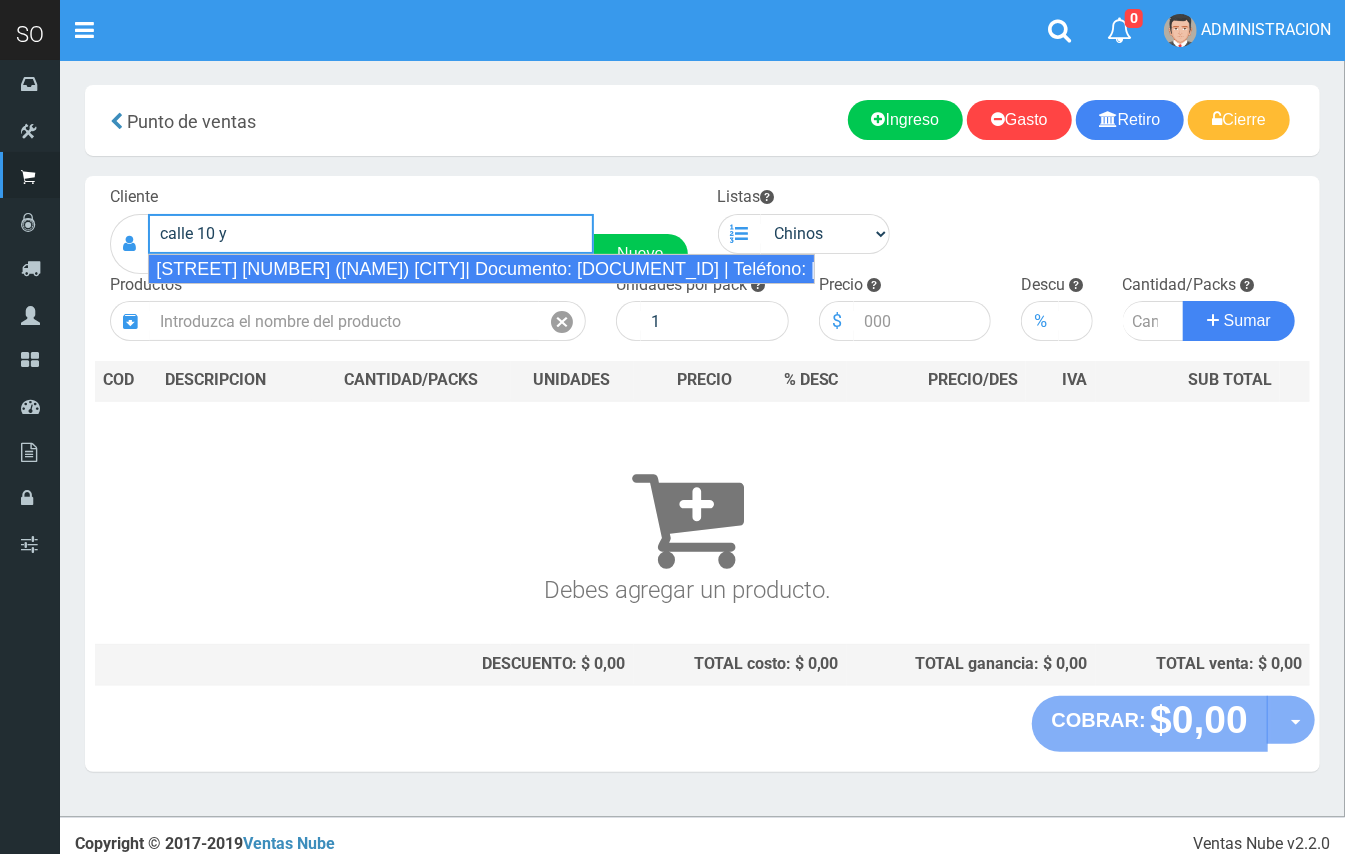 click on "[STREET] [NUMBER] ([NAME]) [CITY]| Documento: [DOCUMENT_ID] | Teléfono: [PHONE]" at bounding box center [481, 269] 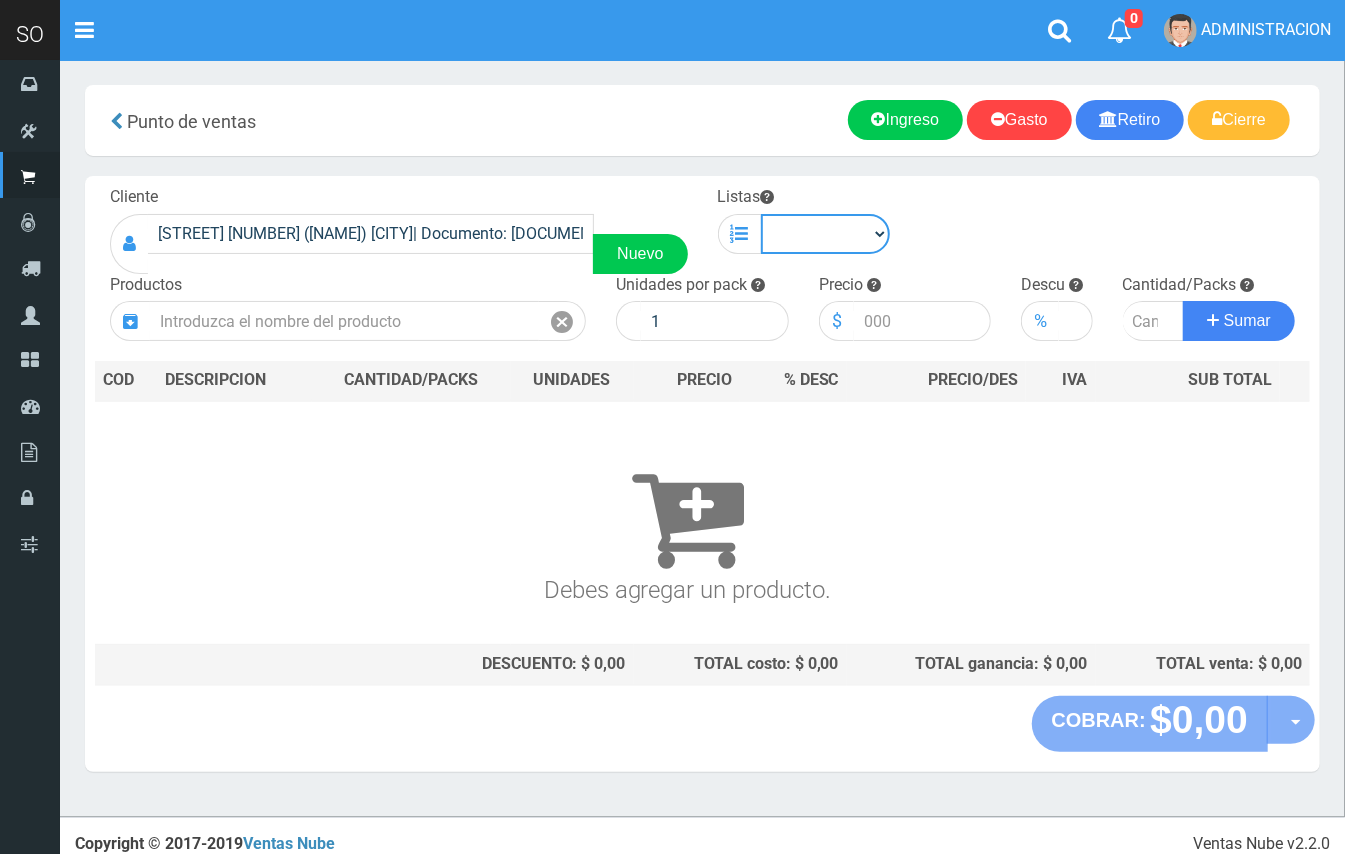 click on "Chinos
.
." at bounding box center (826, 234) 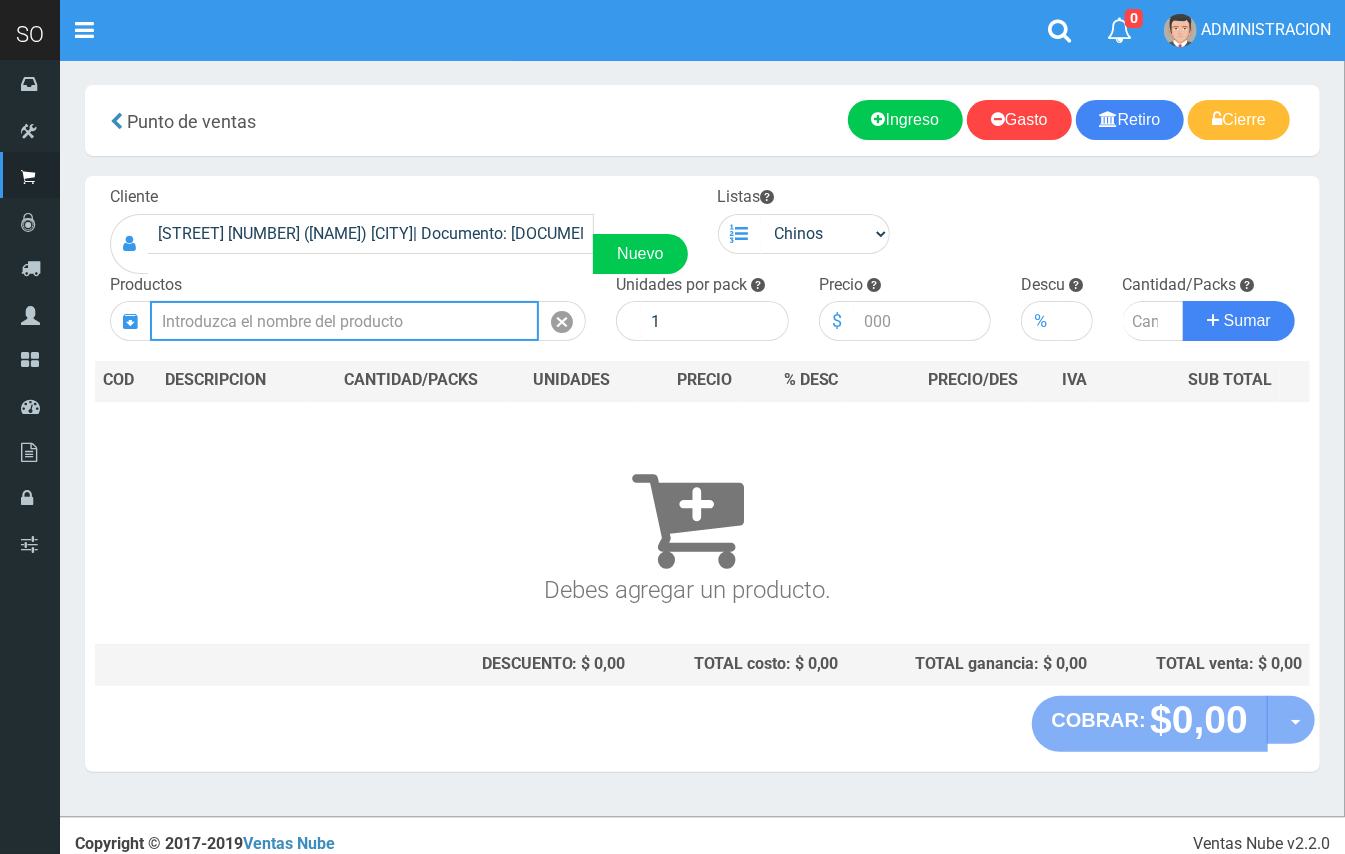 drag, startPoint x: 350, startPoint y: 329, endPoint x: 274, endPoint y: 101, distance: 240.3331 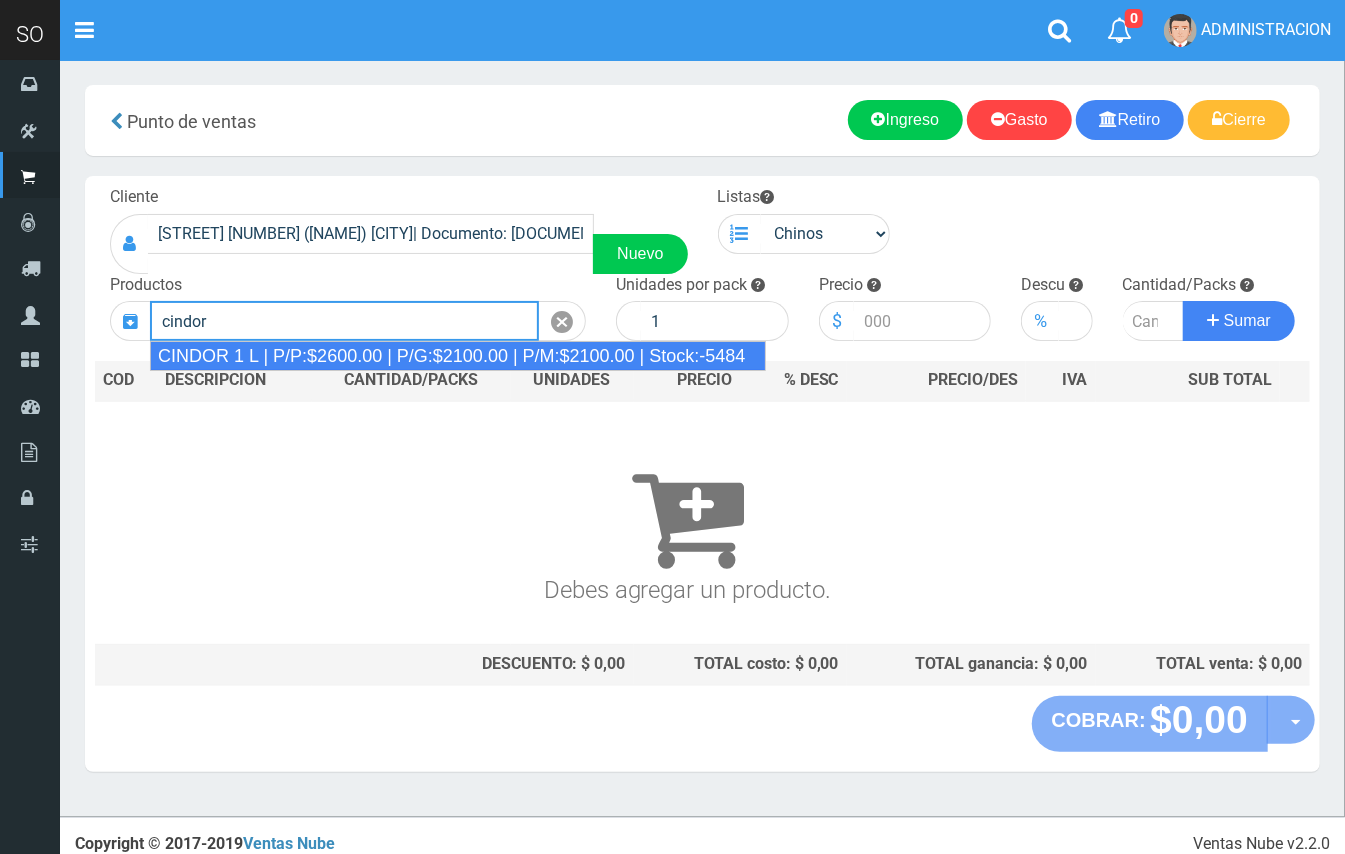 click on "CINDOR 1 L | P/P:$2600.00 | P/G:$2100.00 | P/M:$2100.00 | Stock:-5484" at bounding box center [458, 356] 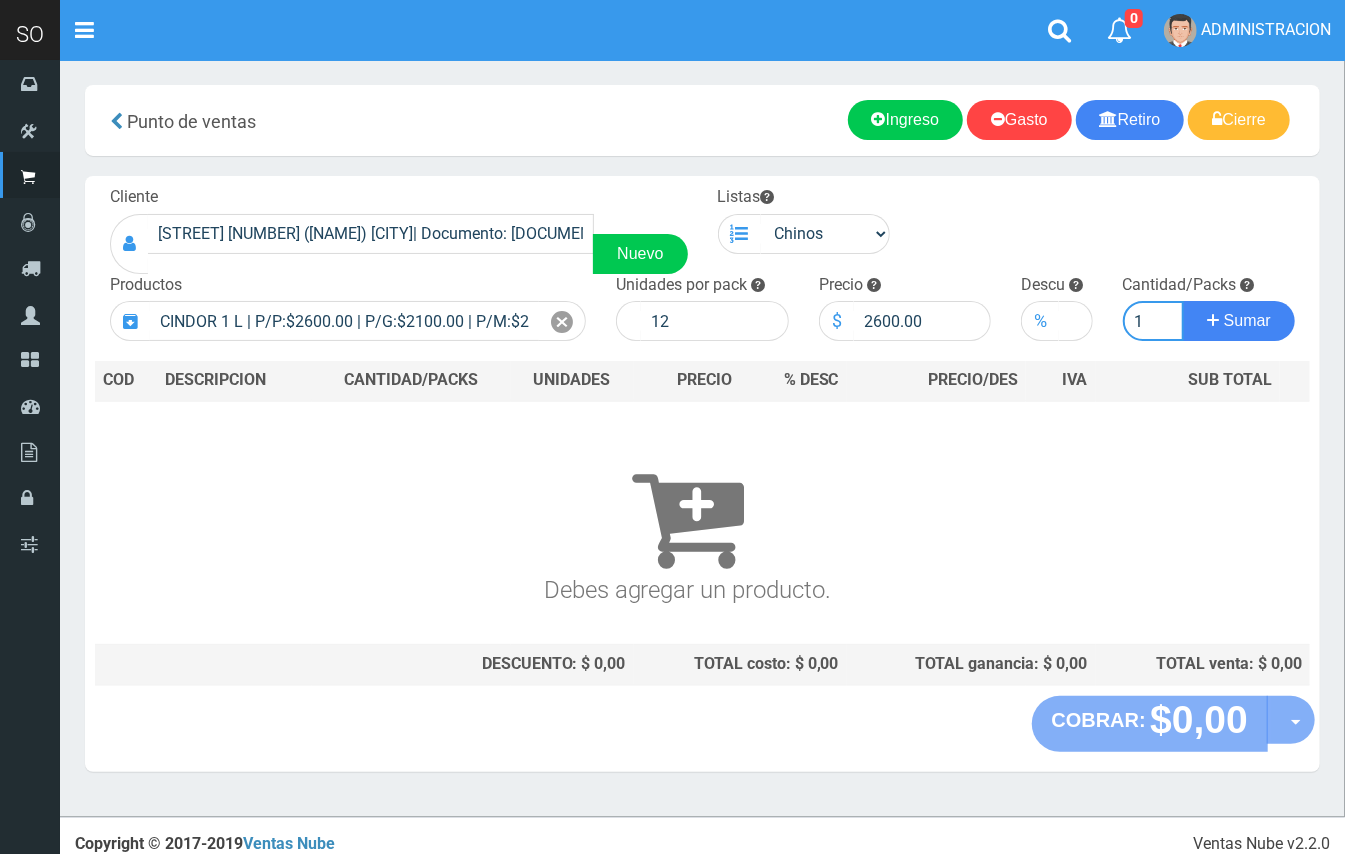 type on "1" 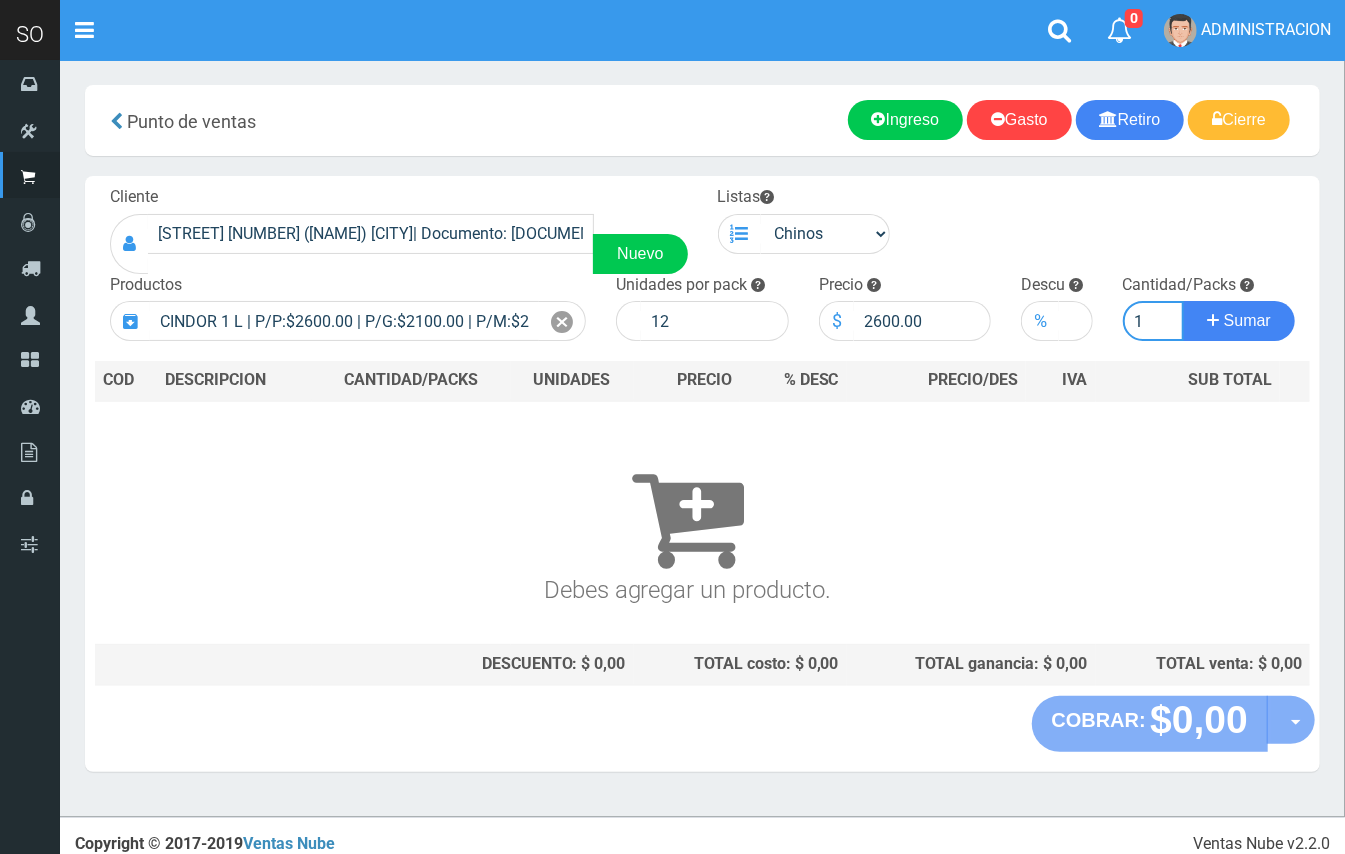 click on "Sumar" at bounding box center [1239, 321] 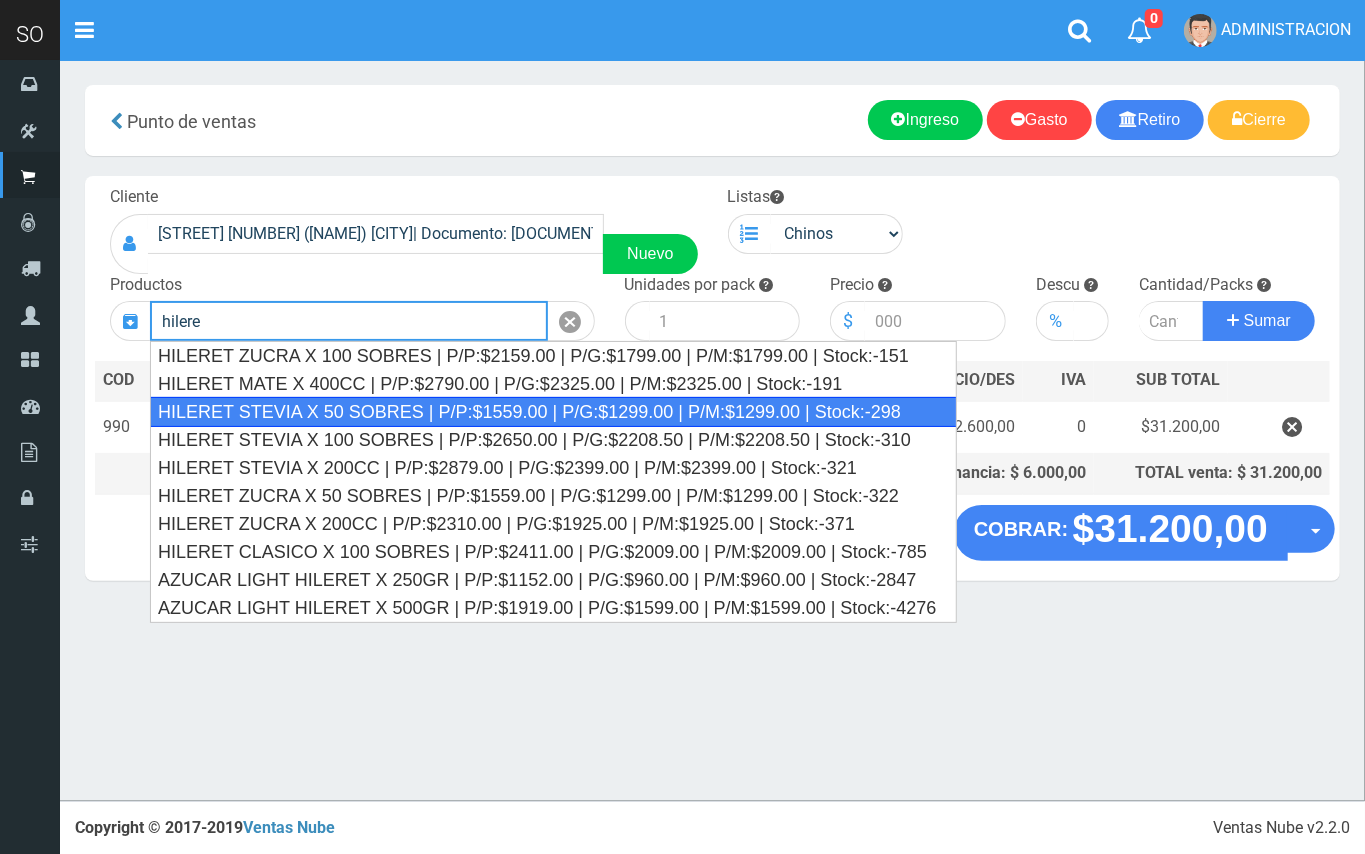 drag, startPoint x: 706, startPoint y: 401, endPoint x: 466, endPoint y: 18, distance: 451.9834 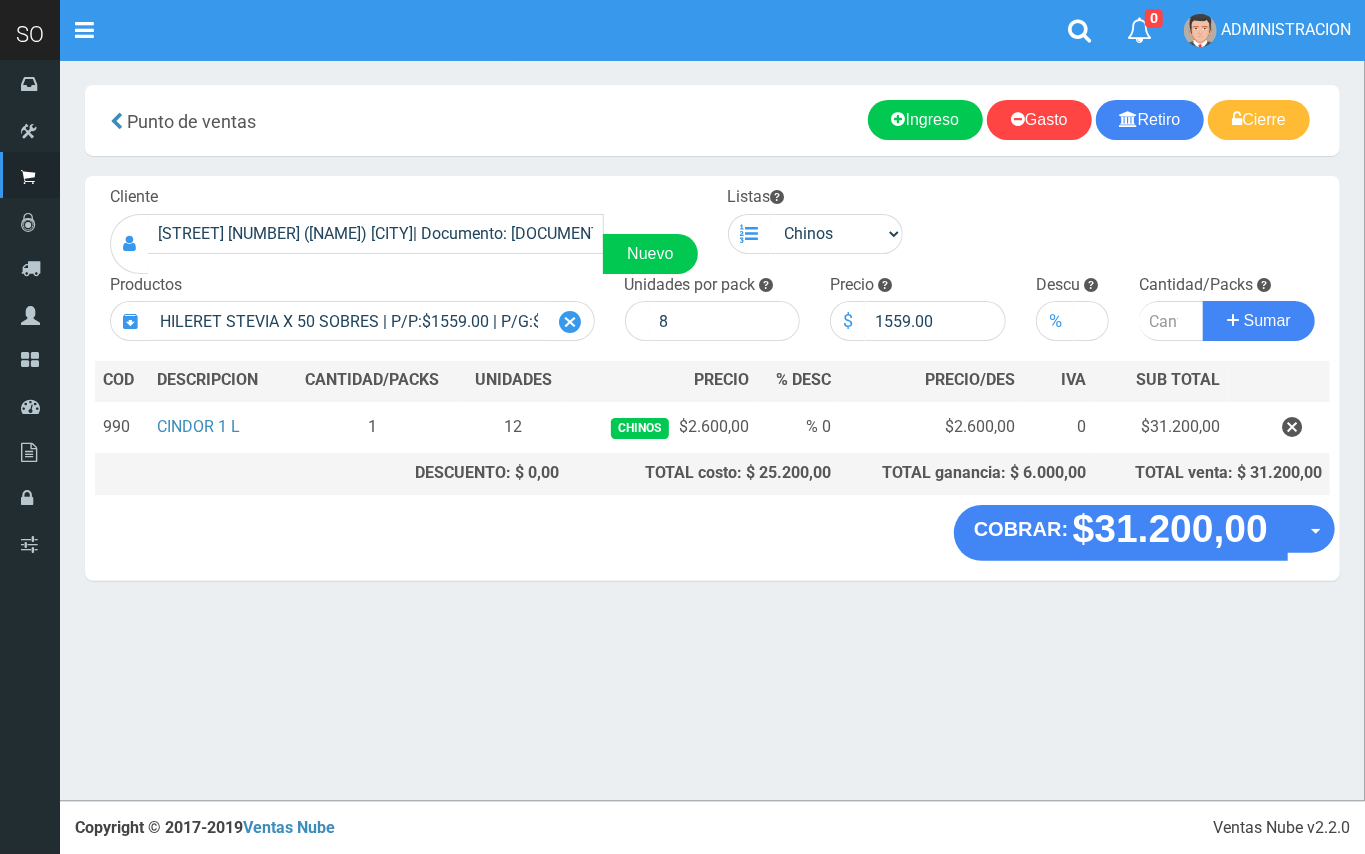 click at bounding box center [571, 321] 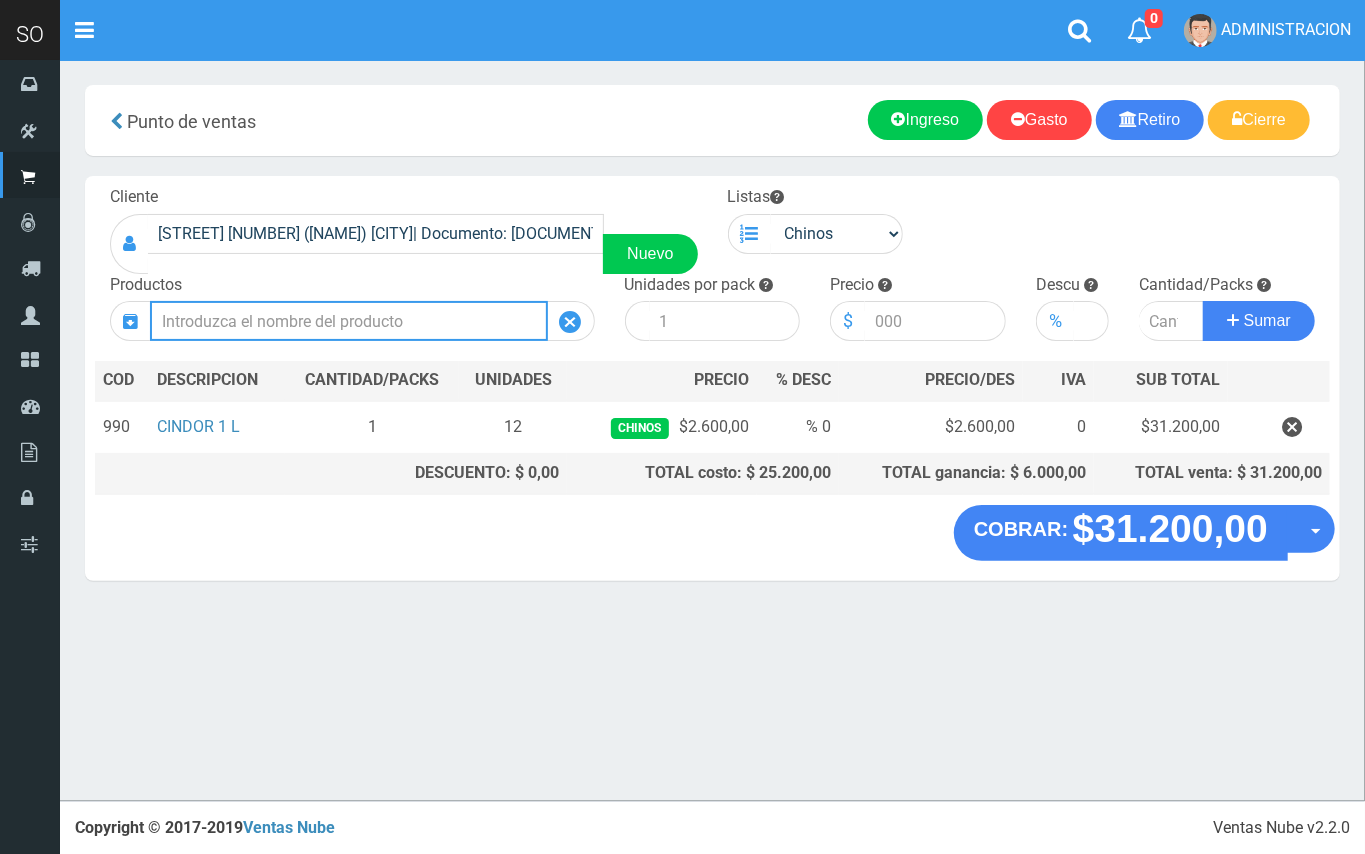 scroll, scrollTop: 0, scrollLeft: 0, axis: both 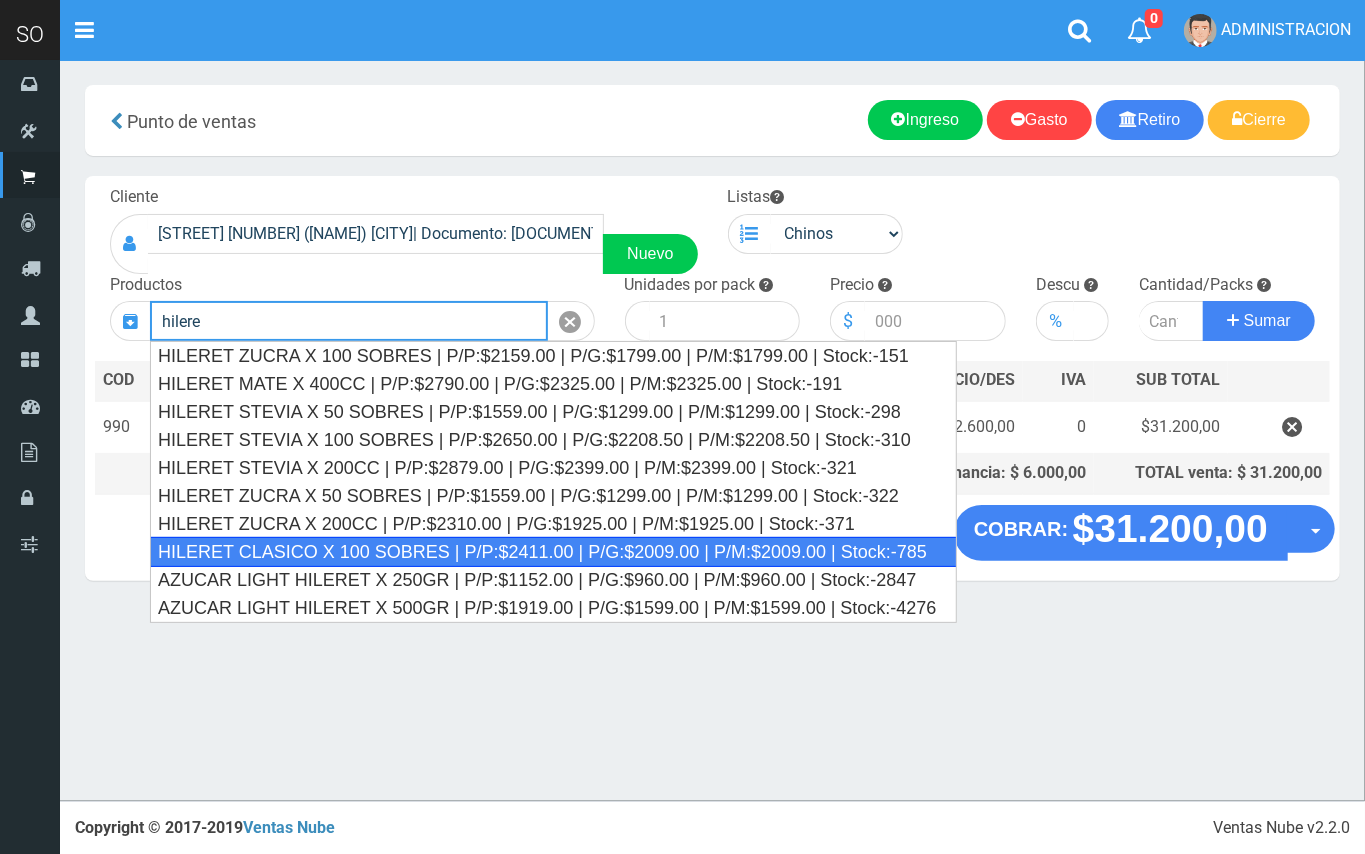 click on "HILERET CLASICO  X 100 SOBRES | P/P:$2411.00 | P/G:$2009.00 | P/M:$2009.00 | Stock:-785" at bounding box center (553, 552) 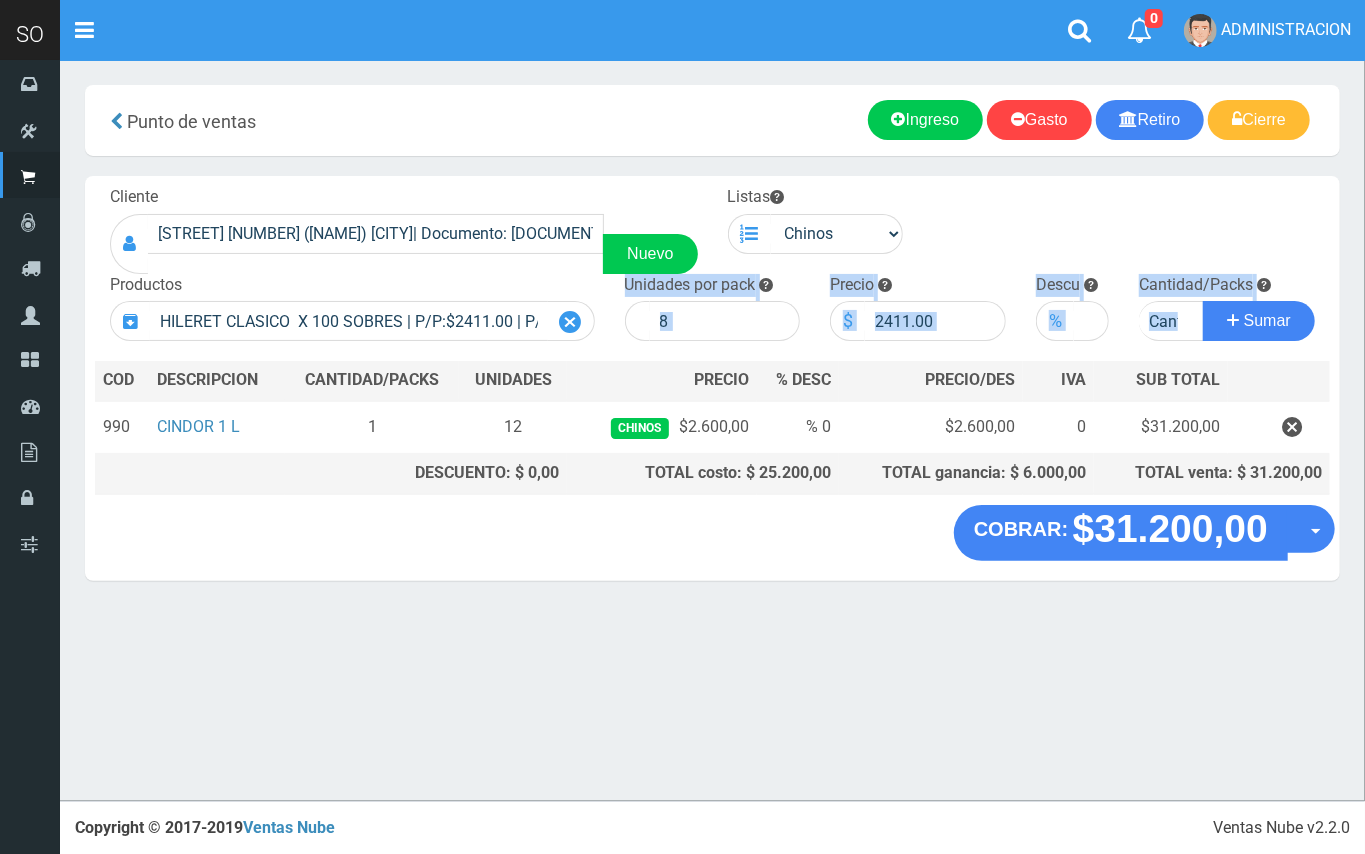 drag, startPoint x: 566, startPoint y: 342, endPoint x: 574, endPoint y: 320, distance: 23.409399 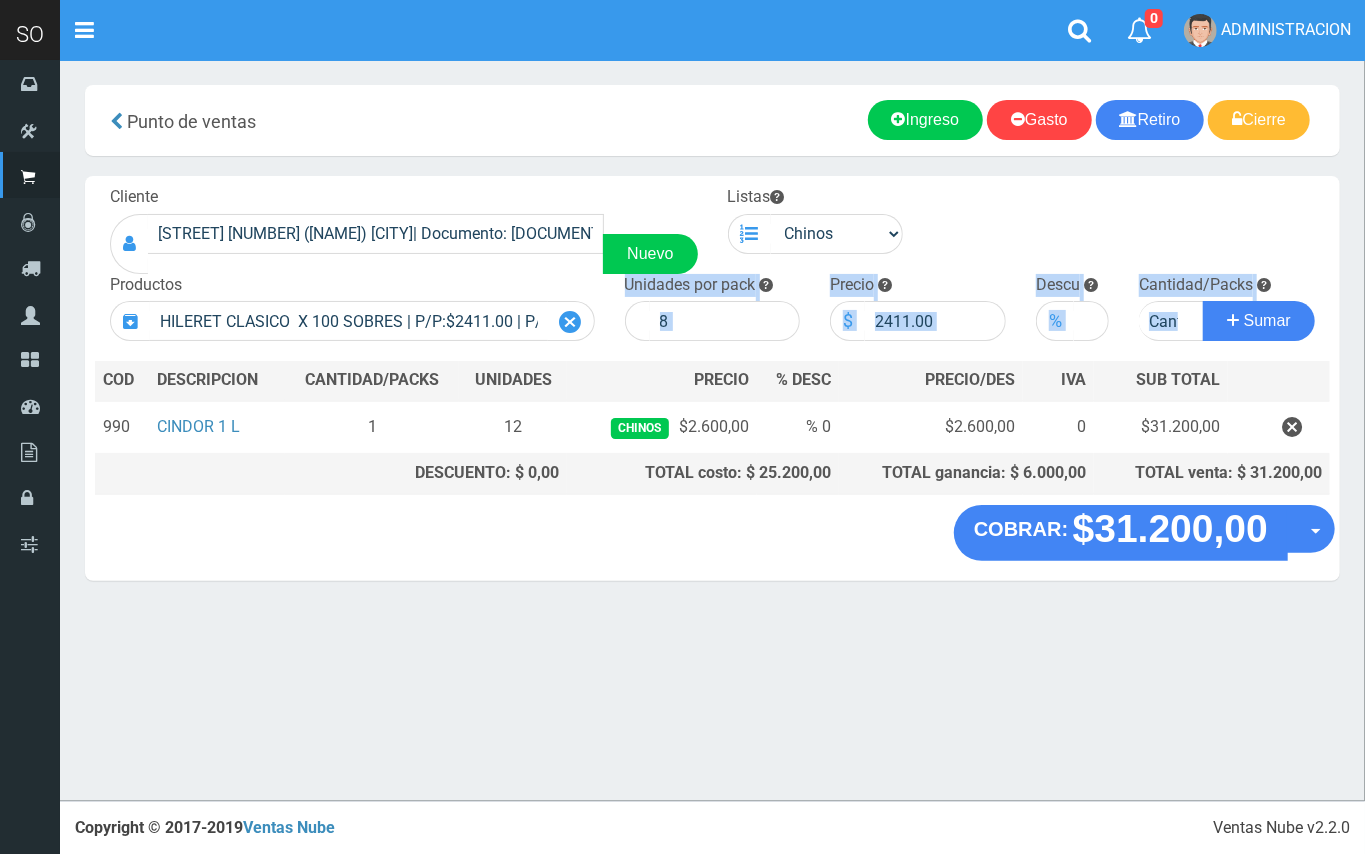 click on "Cliente
CALLE 10 Y 51 1255 (LEO) MERCEDES| Documento: 32465456198 | Teléfono:
Nuevo
Listas
Chinos
.
." at bounding box center [712, 340] 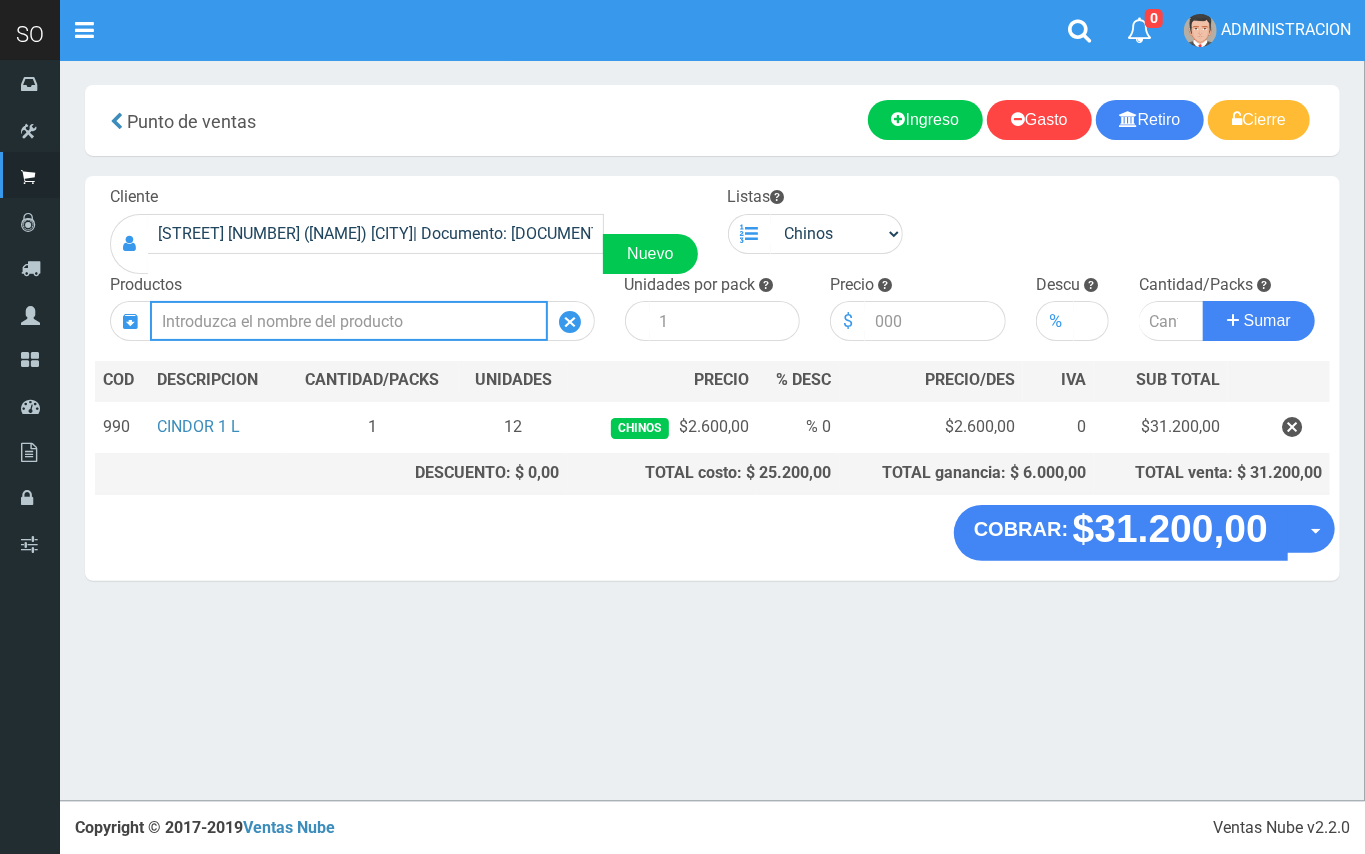 scroll, scrollTop: 0, scrollLeft: 0, axis: both 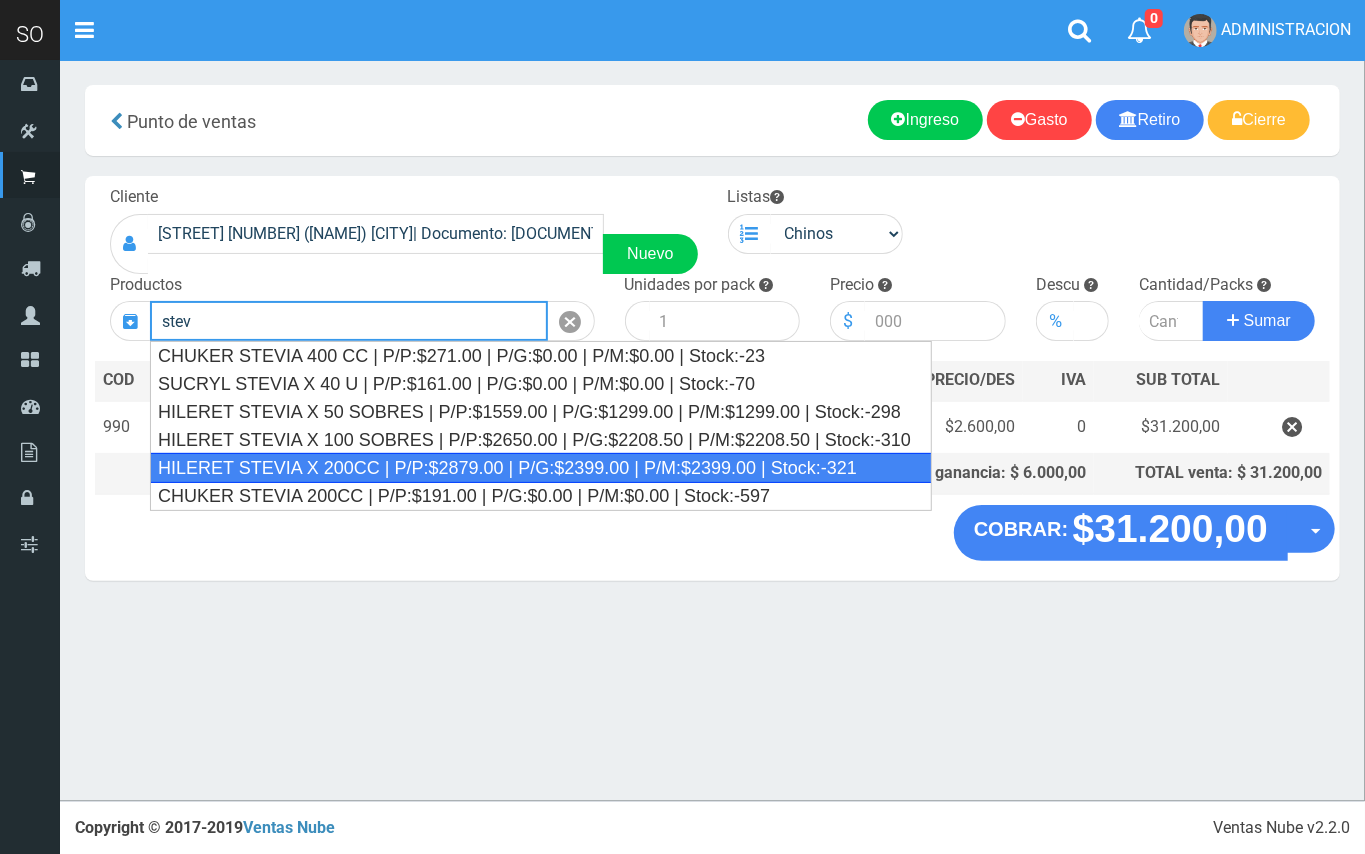 click on "HILERET STEVIA X 200CC | P/P:$2879.00 | P/G:$2399.00 | P/M:$2399.00 | Stock:-321" at bounding box center [541, 468] 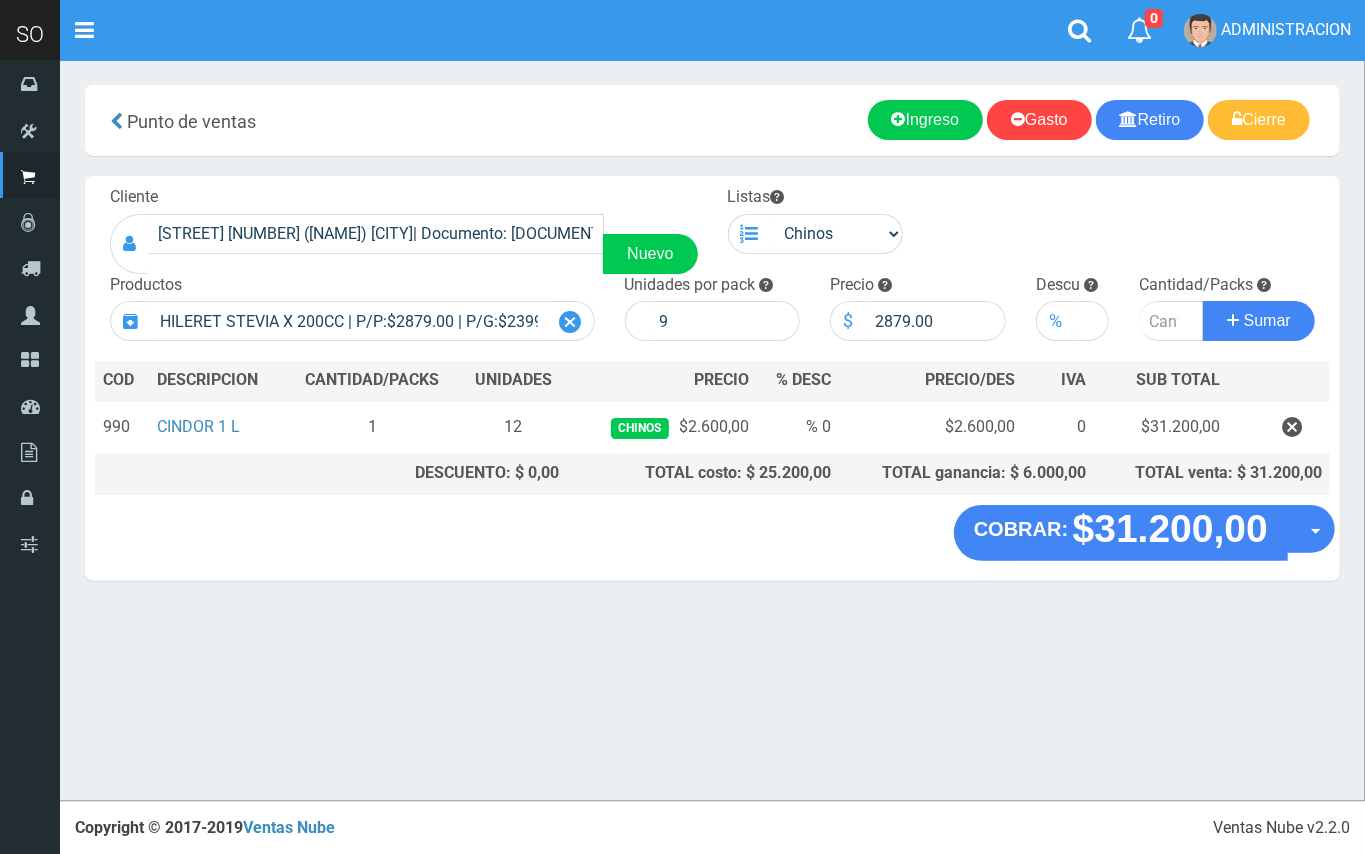 click at bounding box center [571, 322] 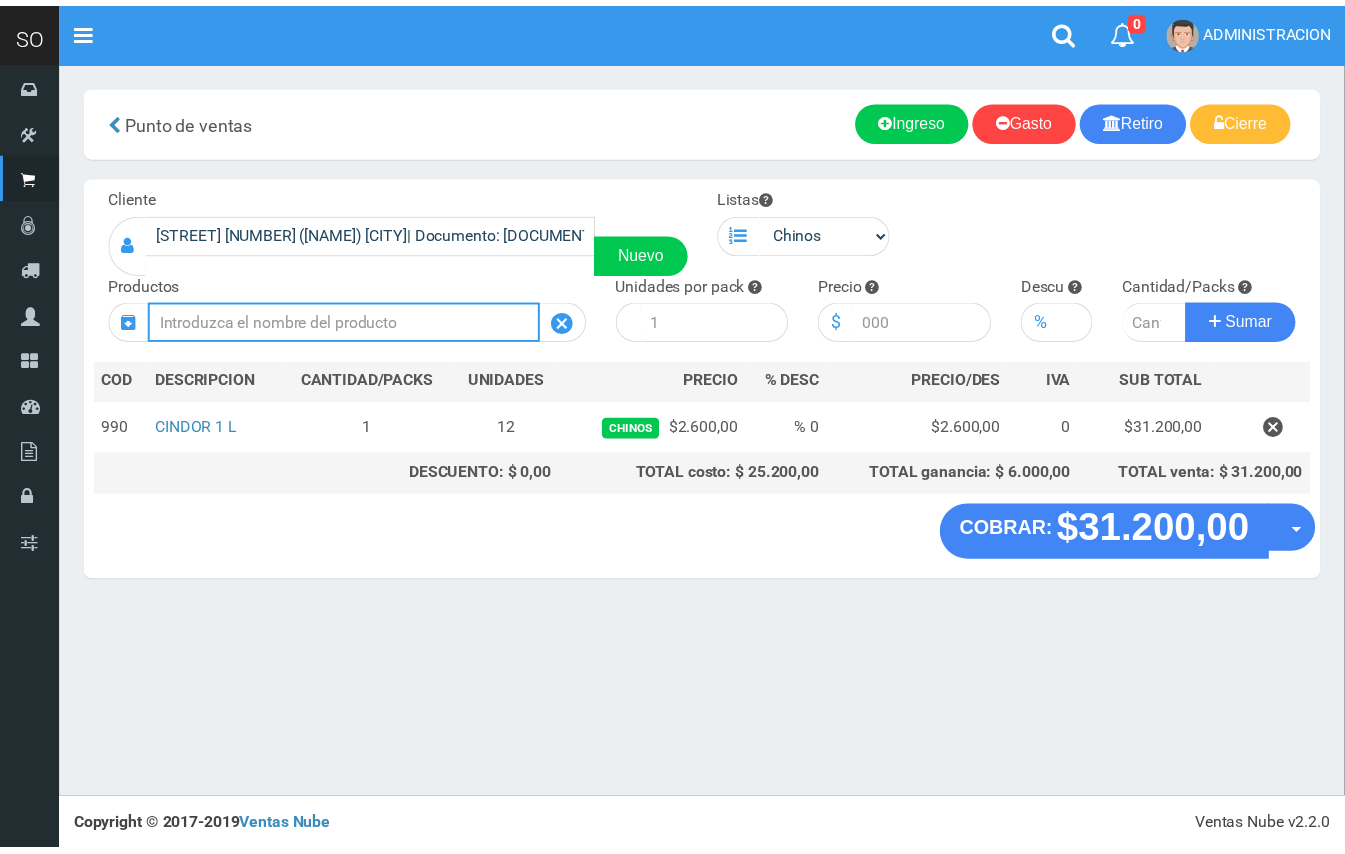 scroll, scrollTop: 0, scrollLeft: 0, axis: both 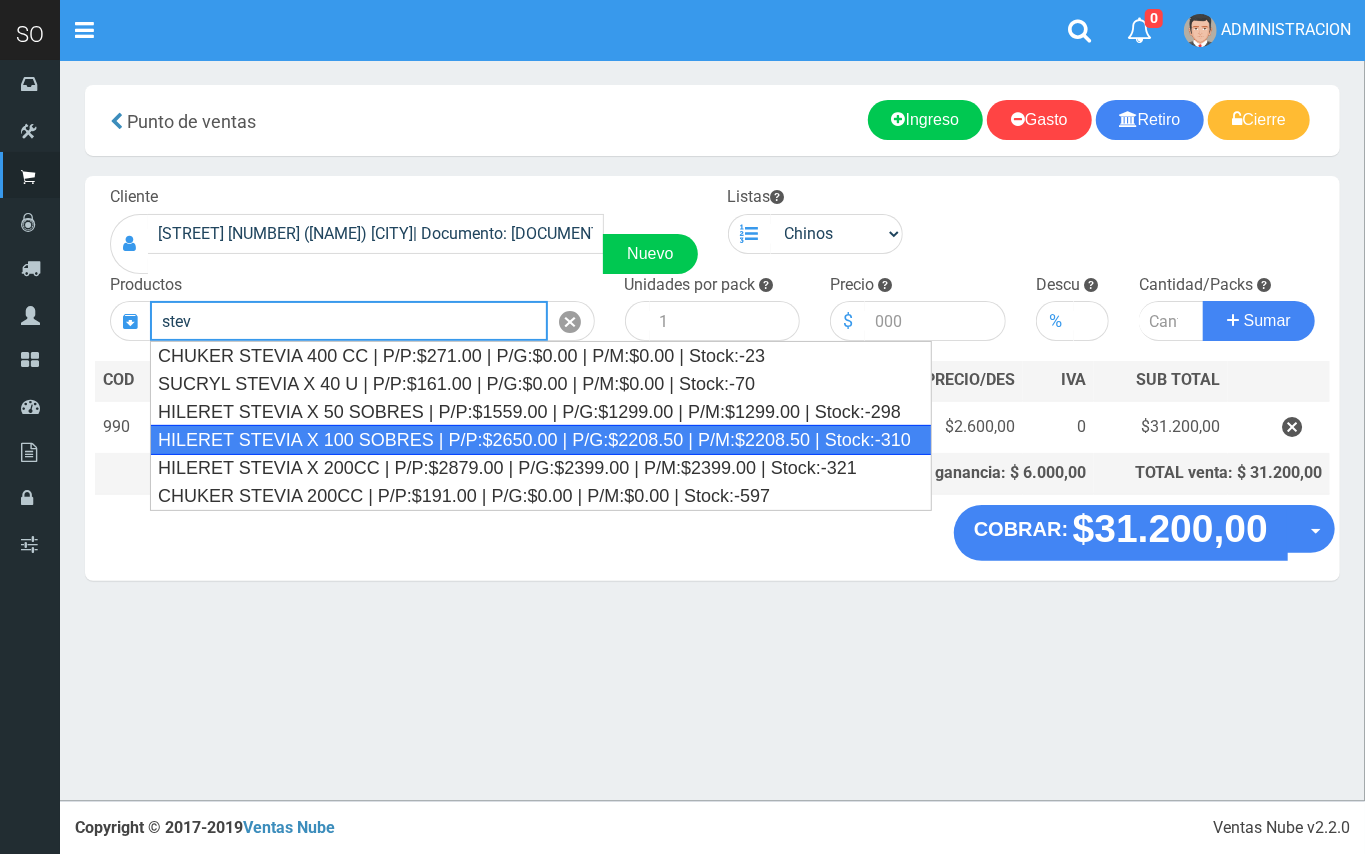click on "HILERET STEVIA X 100 SOBRES | P/P:$2650.00 | P/G:$2208.50 | P/M:$2208.50 | Stock:-310" at bounding box center (541, 440) 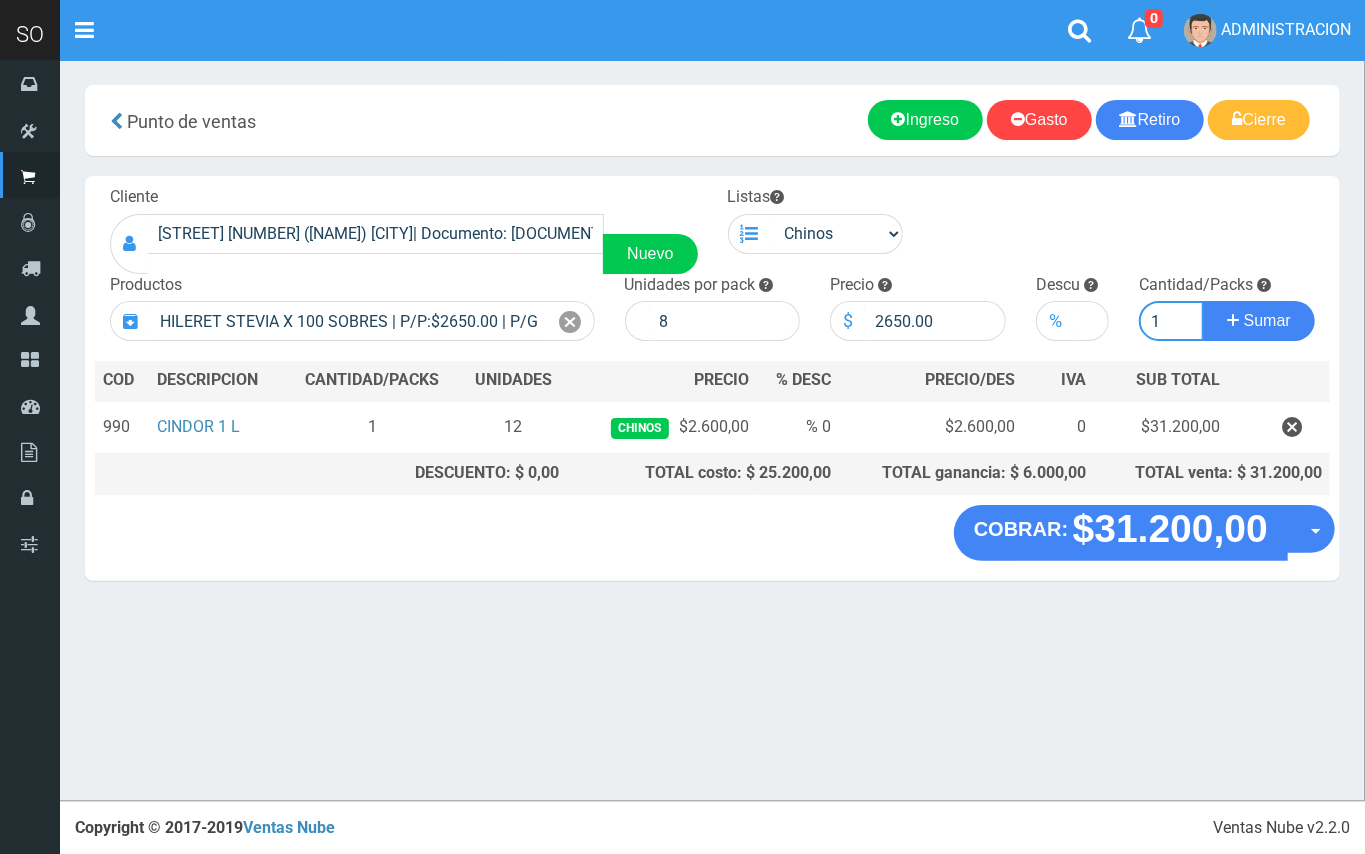 type on "1" 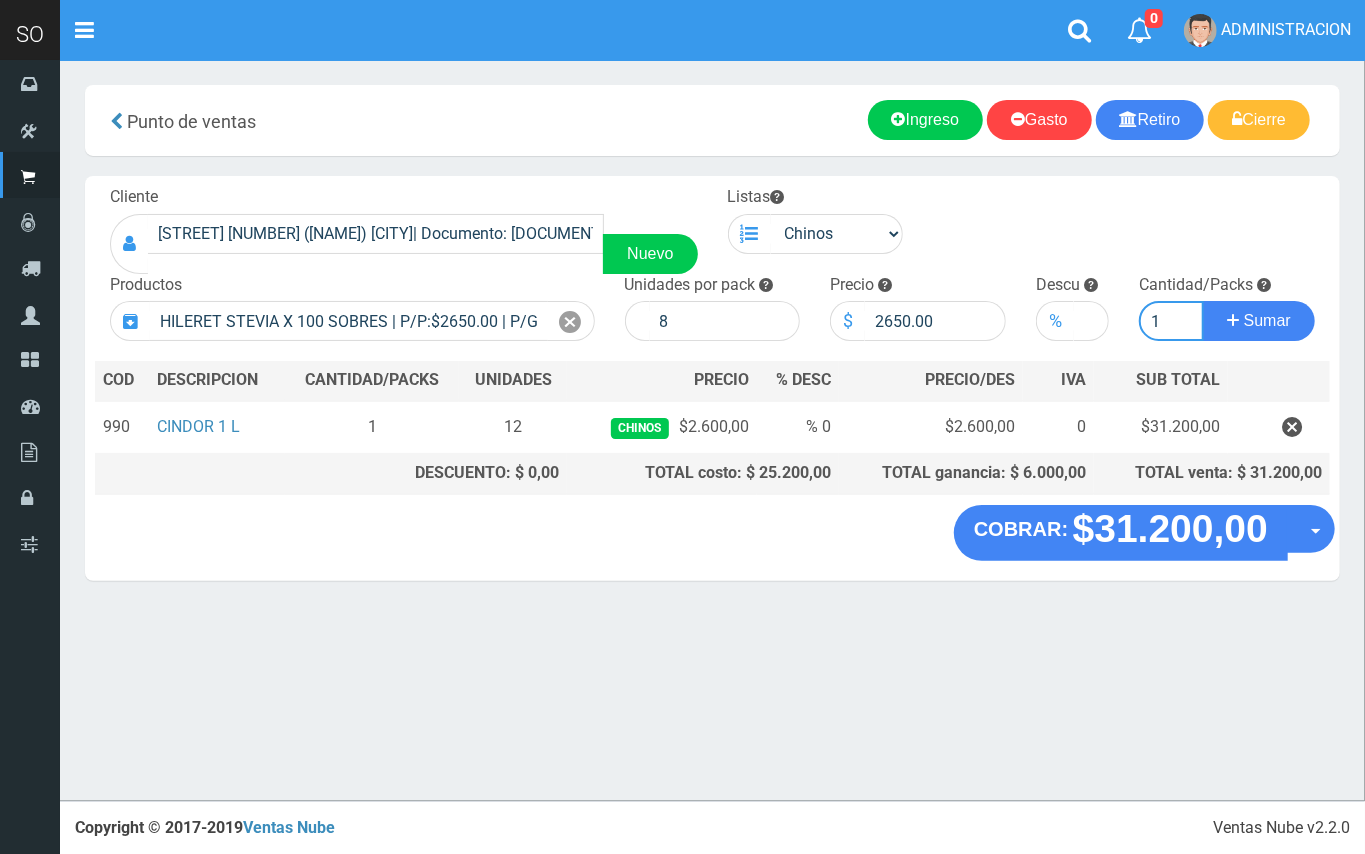 click on "Sumar" at bounding box center [1259, 321] 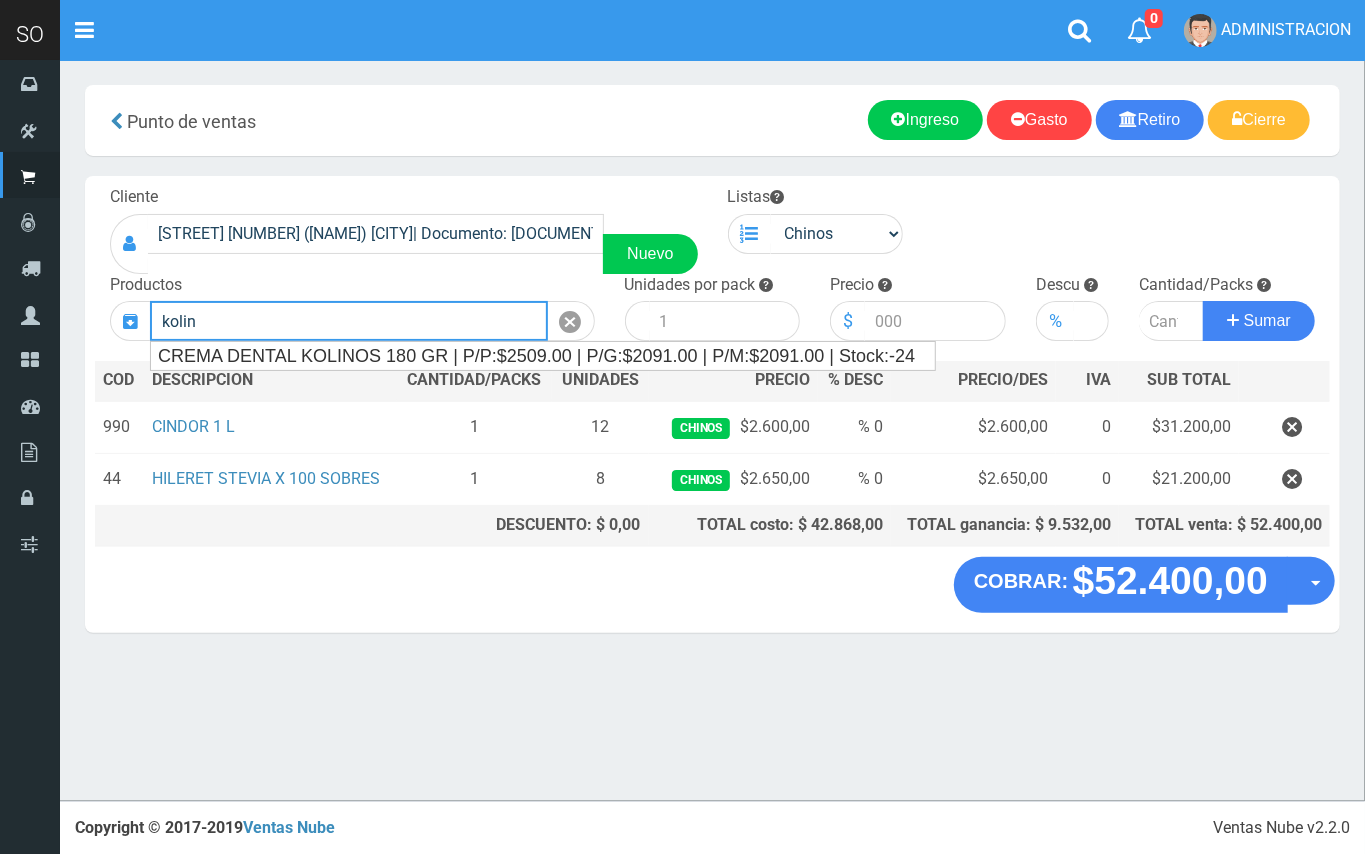 click on "kolin" at bounding box center (349, 321) 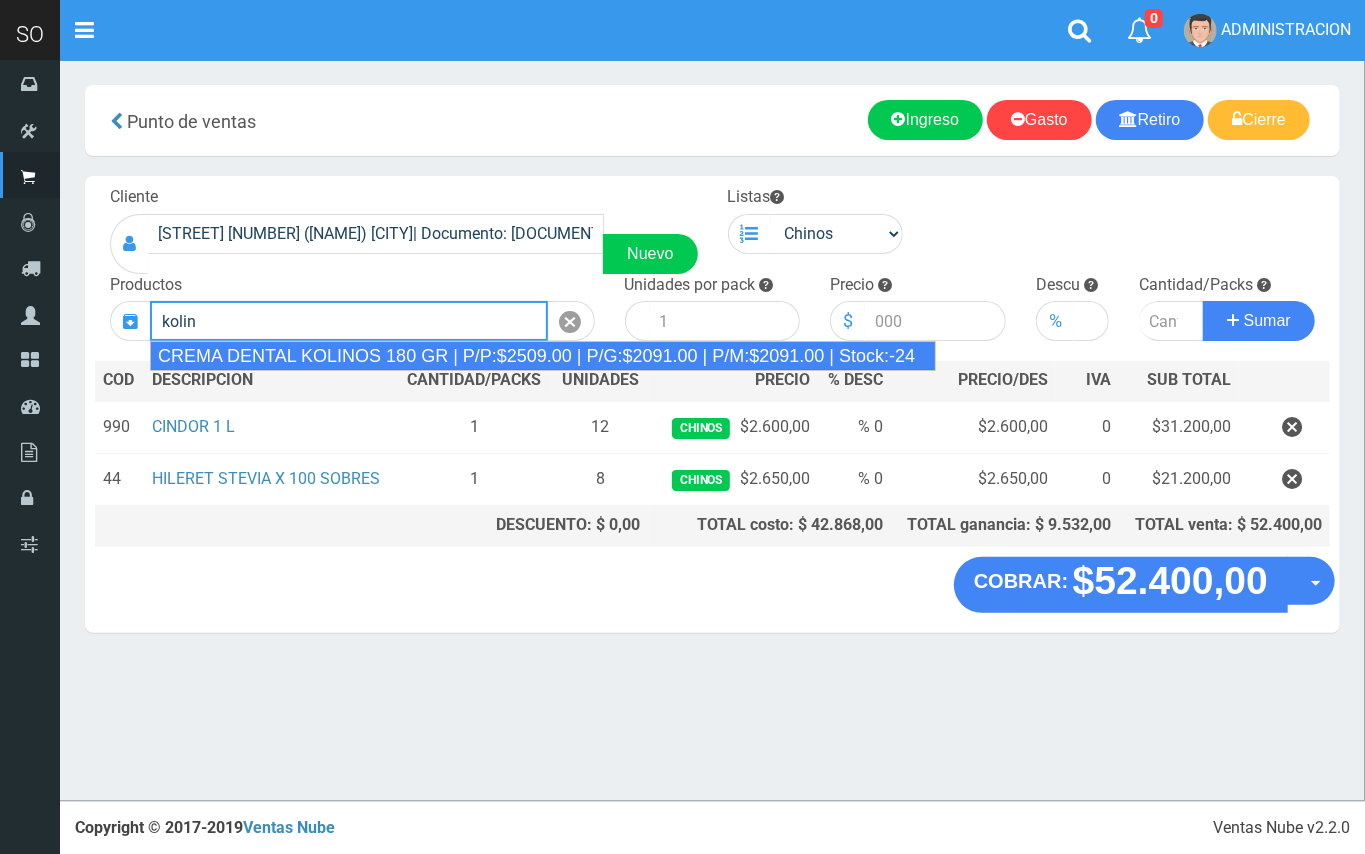 click on "CREMA DENTAL KOLINOS 180 GR  | P/P:$2509.00 | P/G:$2091.00 | P/M:$2091.00 | Stock:-24" at bounding box center [543, 356] 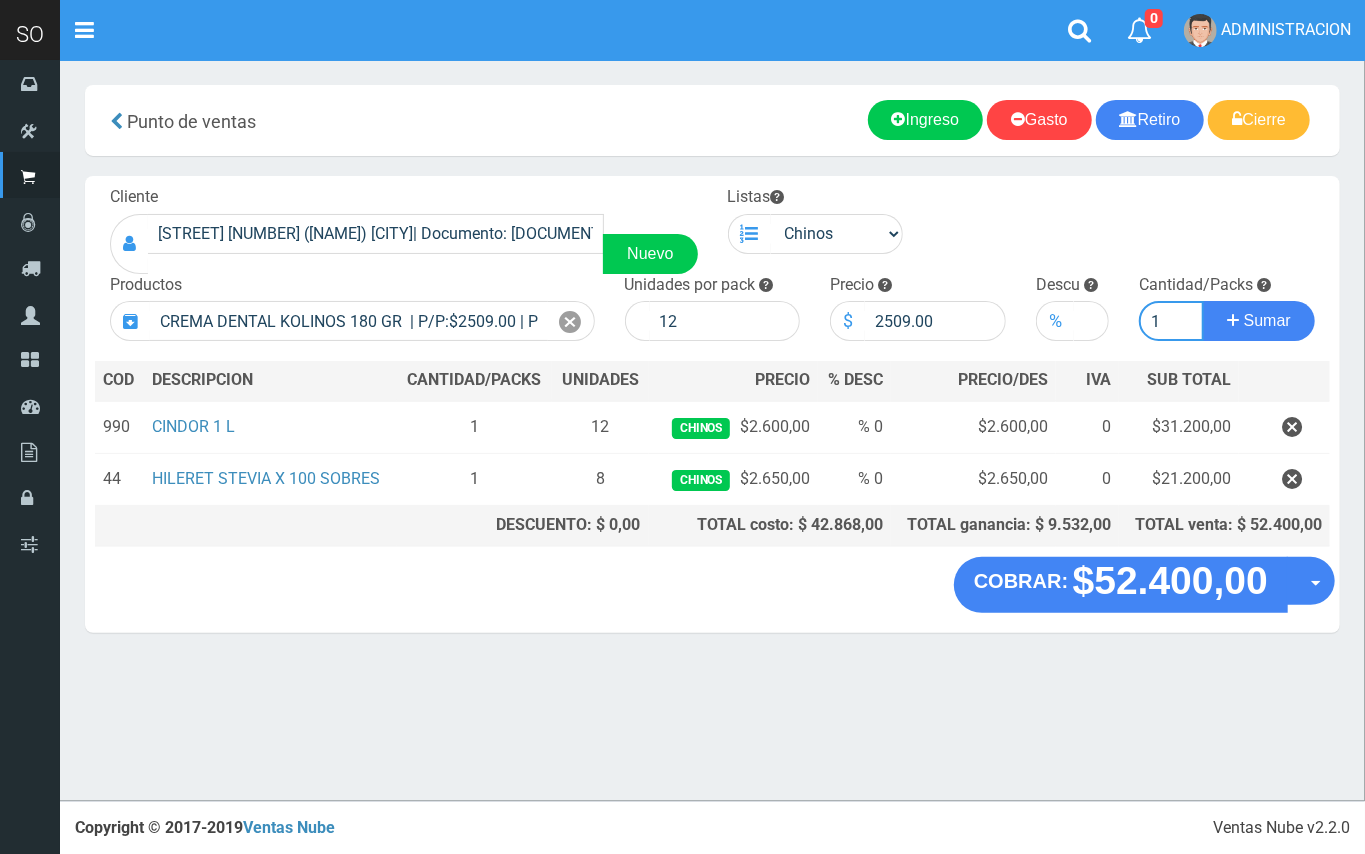 type on "1" 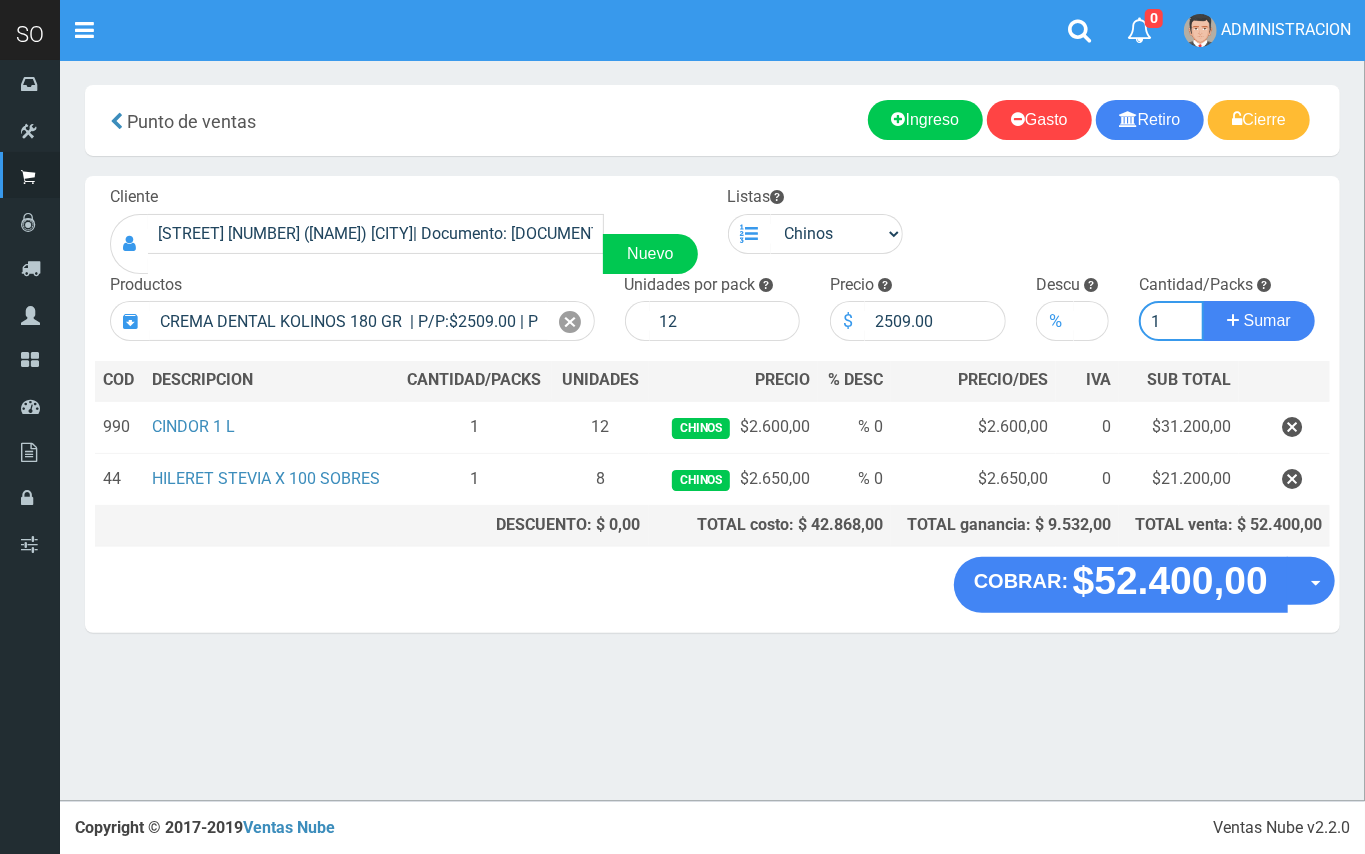 click on "Sumar" at bounding box center (1259, 321) 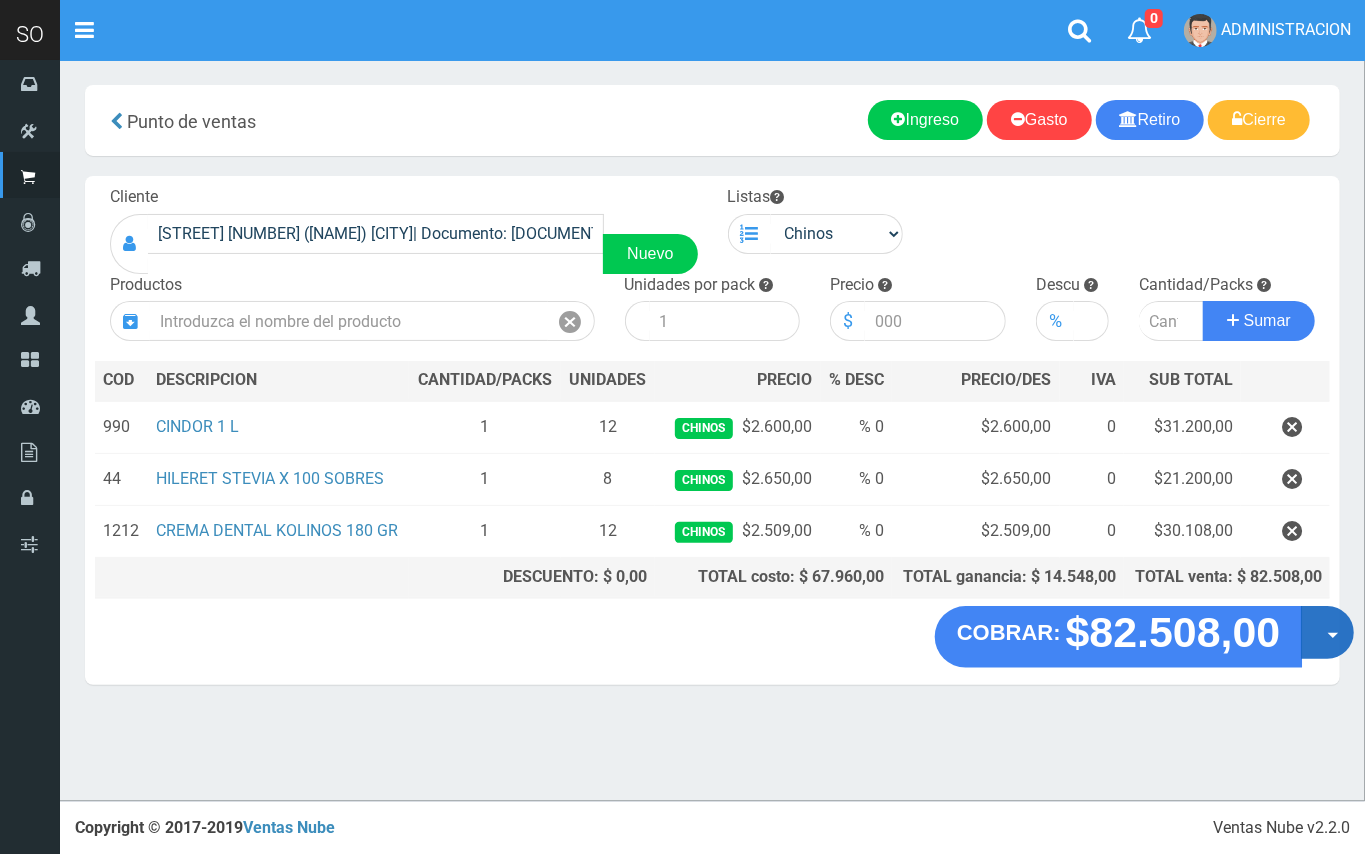 click on "Opciones" at bounding box center [1327, 632] 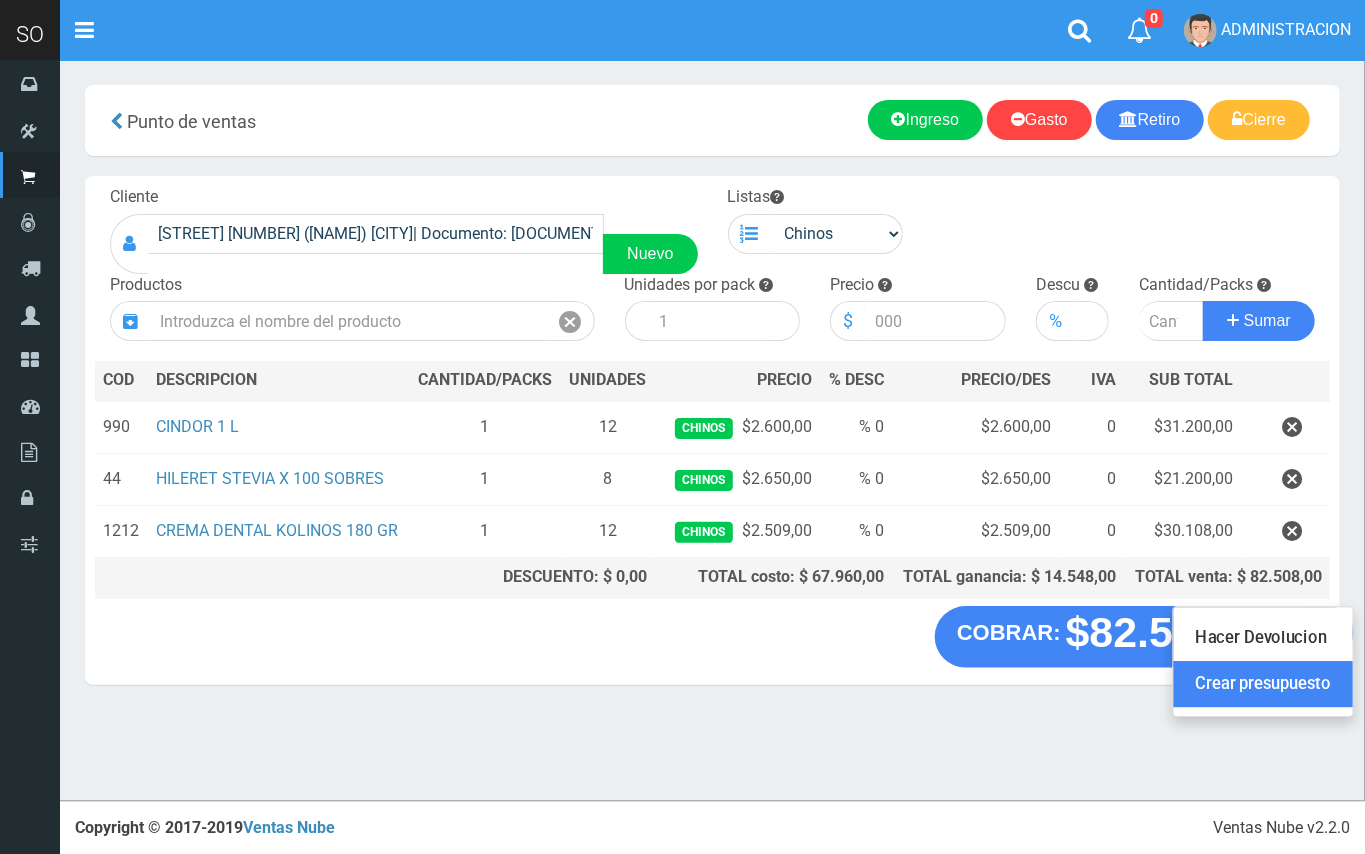 click on "Crear presupuesto" at bounding box center [1263, 685] 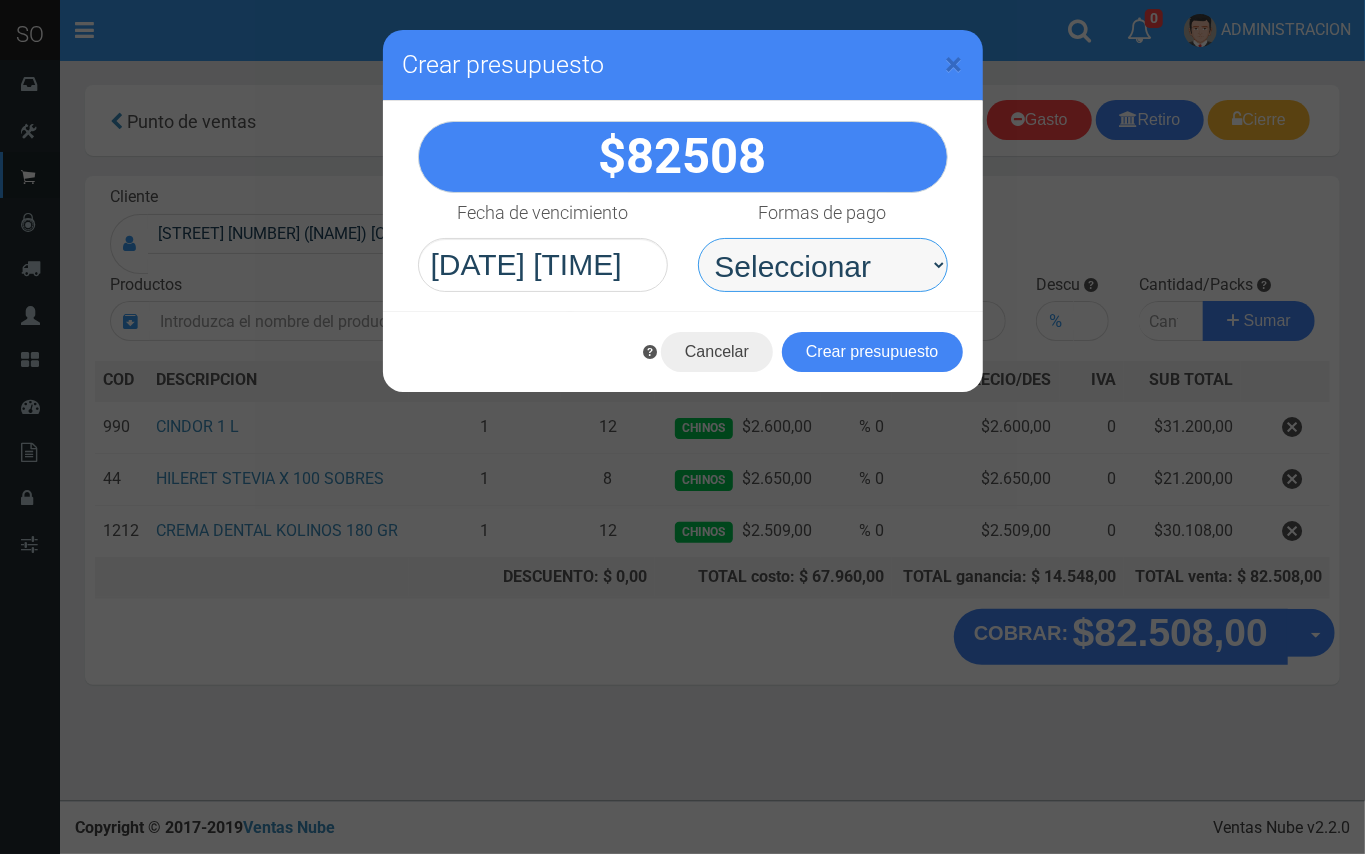 drag, startPoint x: 757, startPoint y: 257, endPoint x: 757, endPoint y: 290, distance: 33 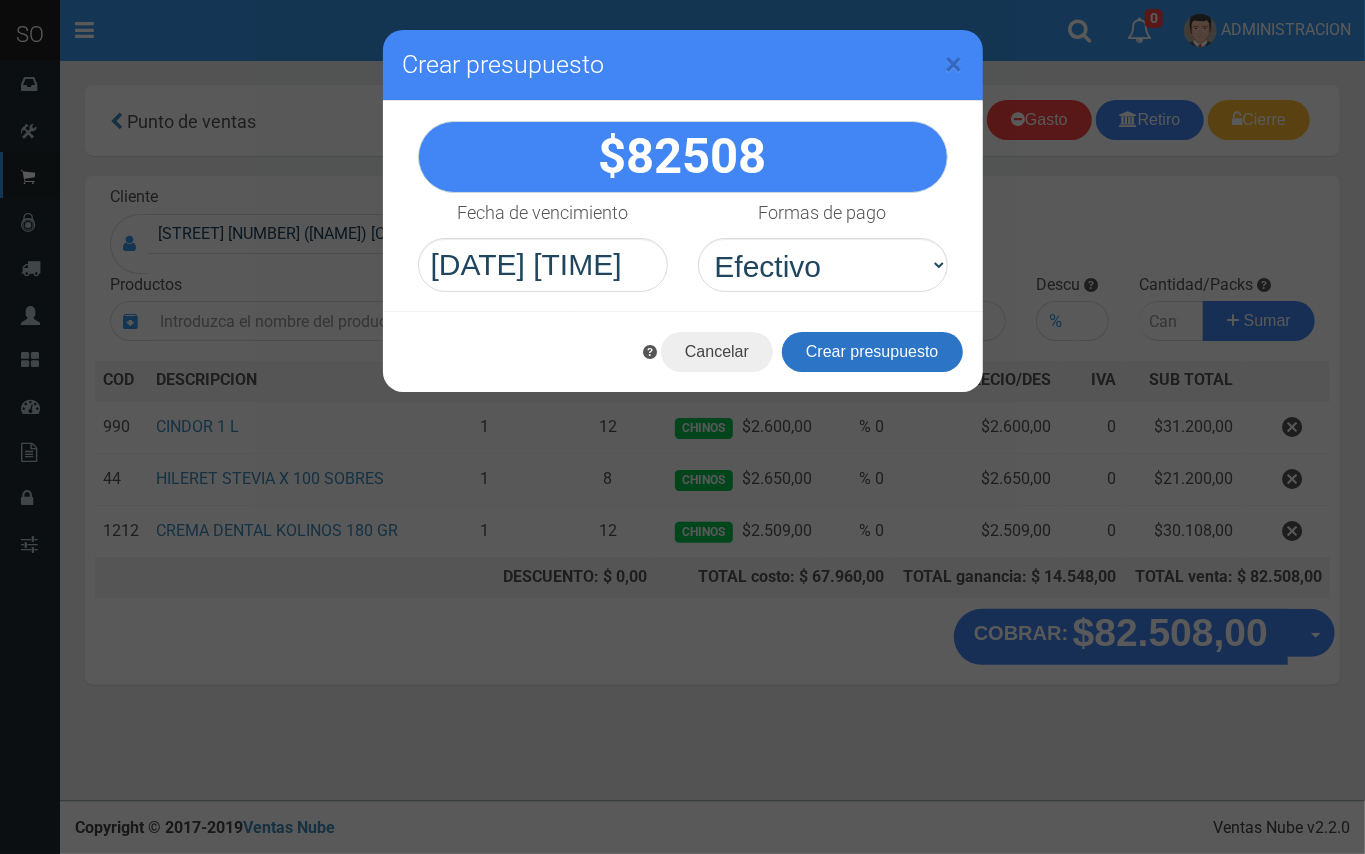 click on "Crear presupuesto" at bounding box center [872, 352] 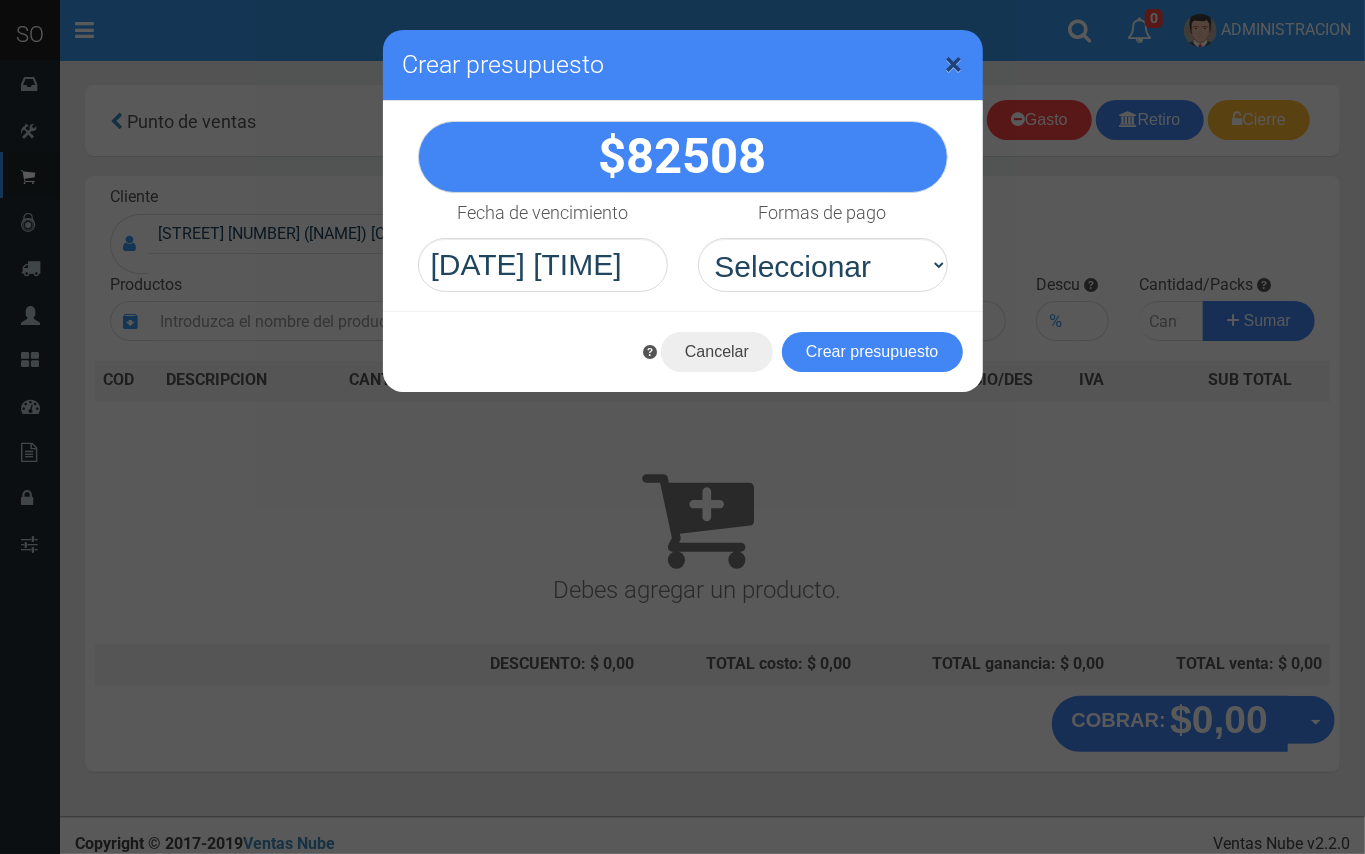 click on "Crear presupuesto" at bounding box center [683, 65] 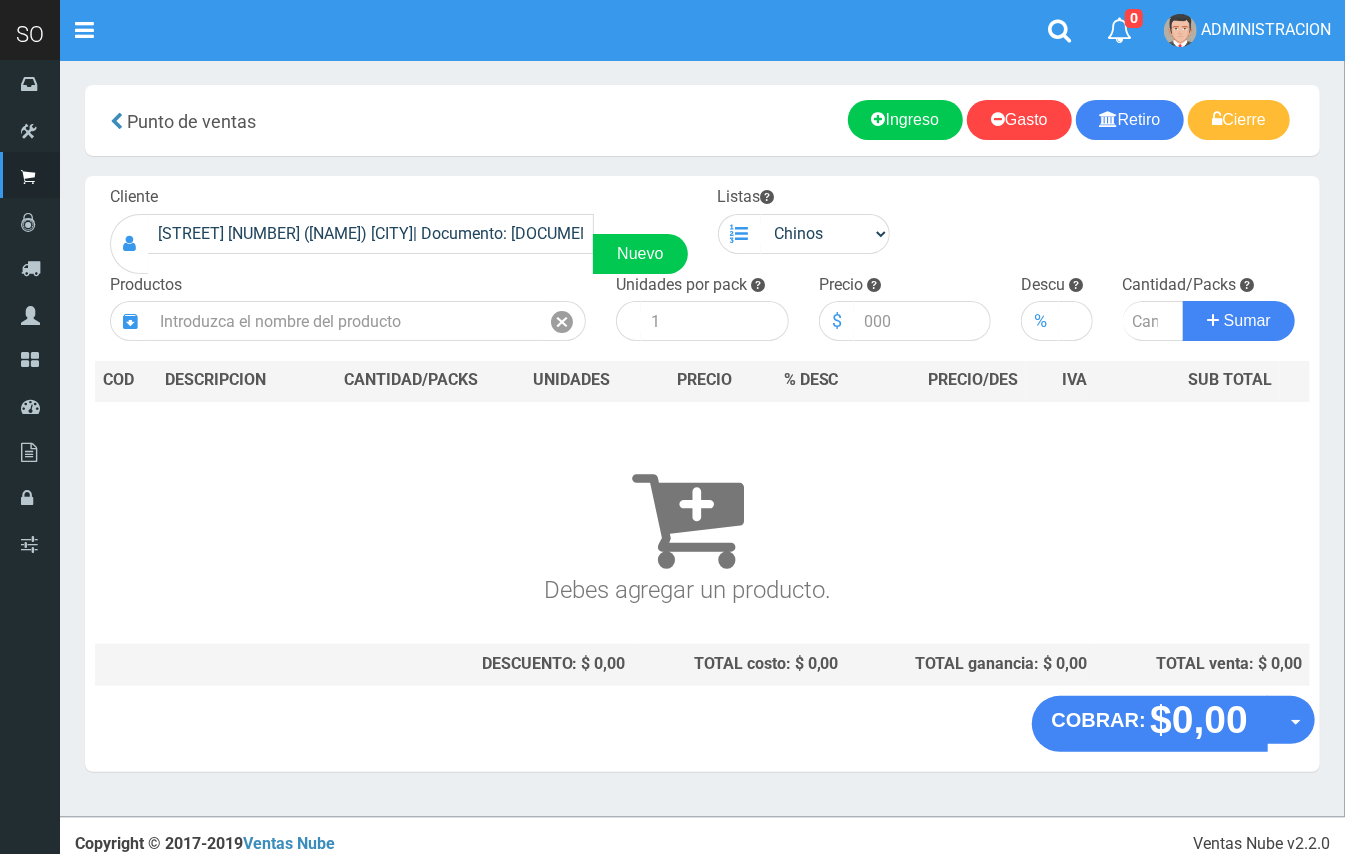 click on "Productos" at bounding box center [348, 308] 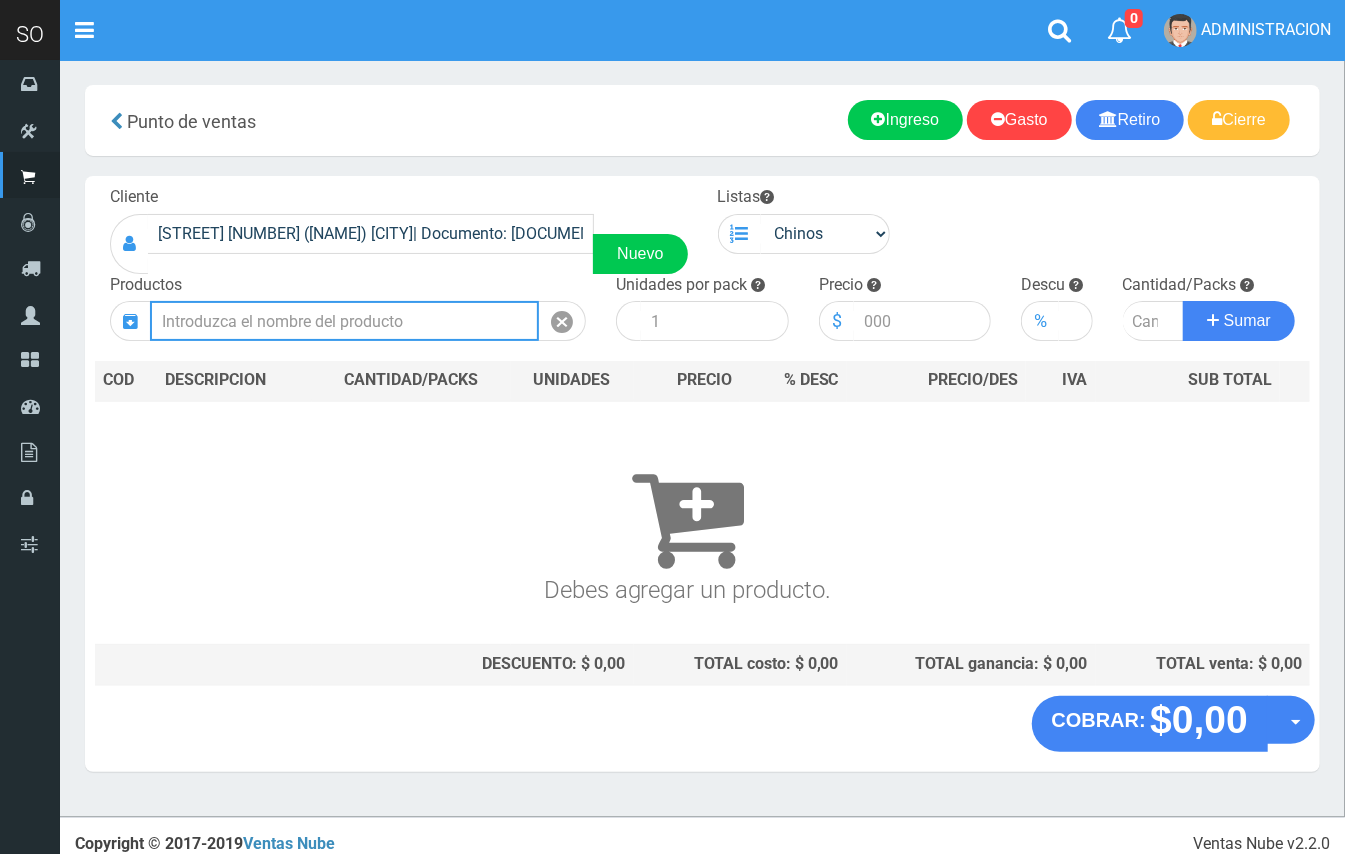 click at bounding box center (344, 321) 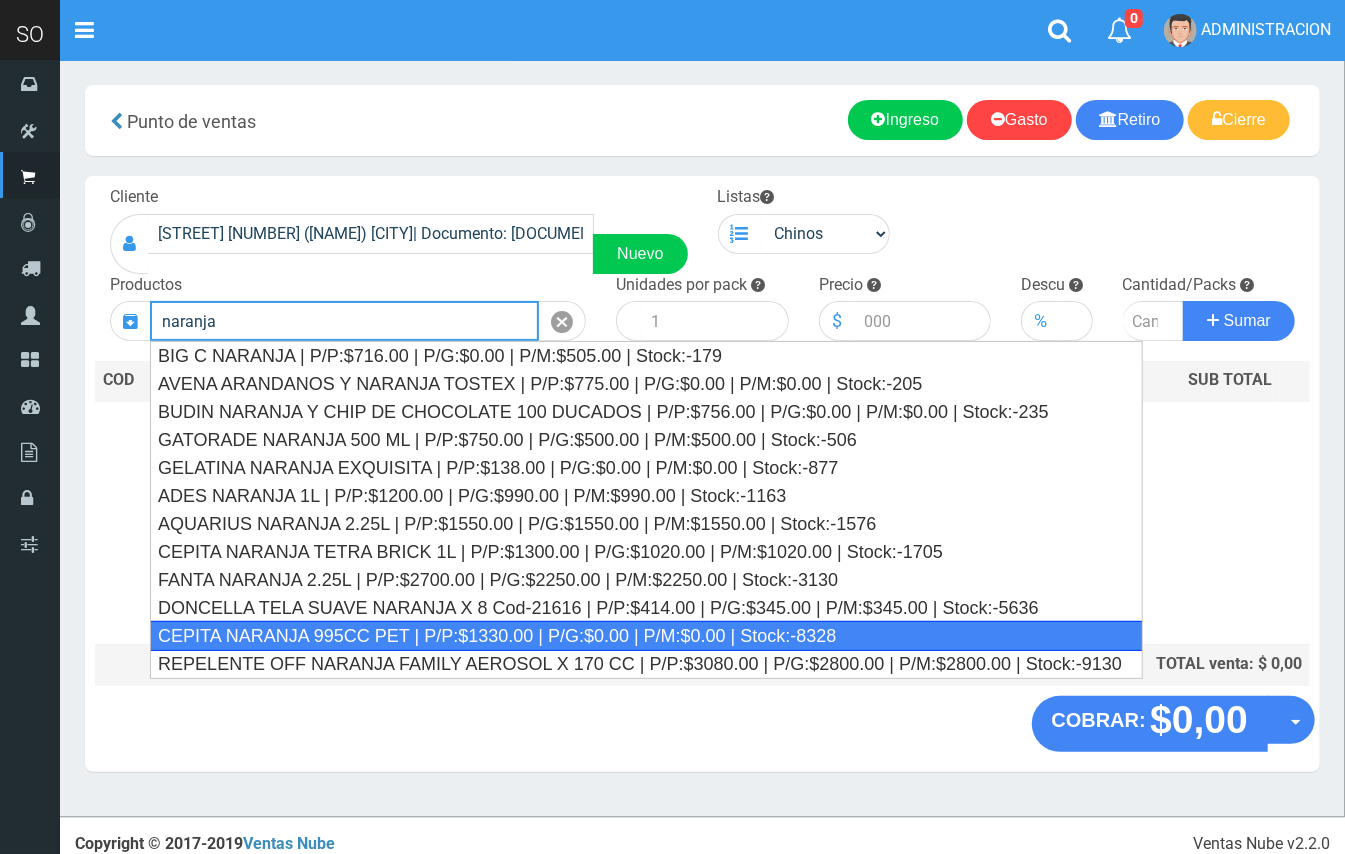 click on "CEPITA NARANJA 995CC PET | P/P:$1330.00 | P/G:$0.00 | P/M:$0.00 | Stock:-8328" at bounding box center [646, 636] 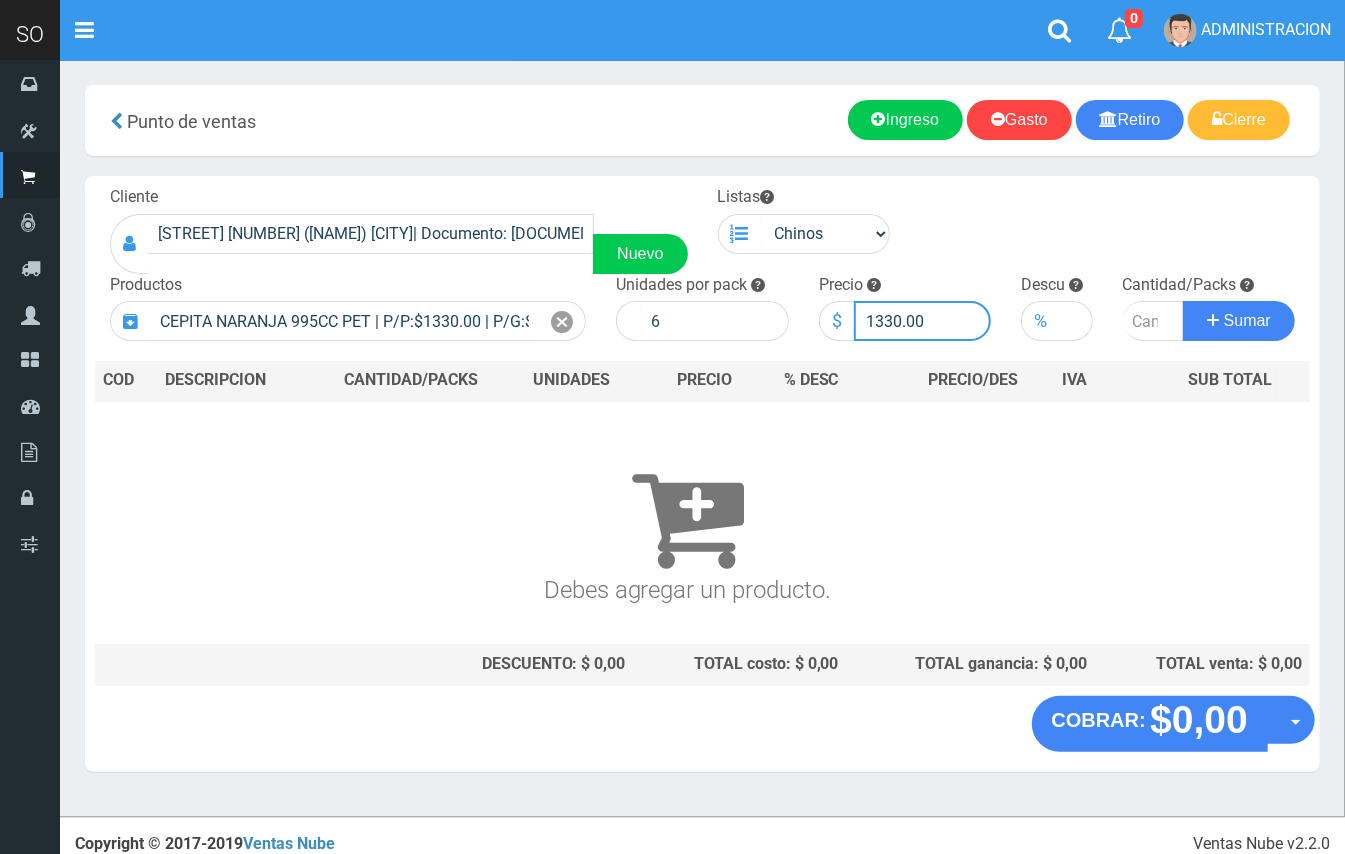 drag, startPoint x: 898, startPoint y: 318, endPoint x: 877, endPoint y: 318, distance: 21 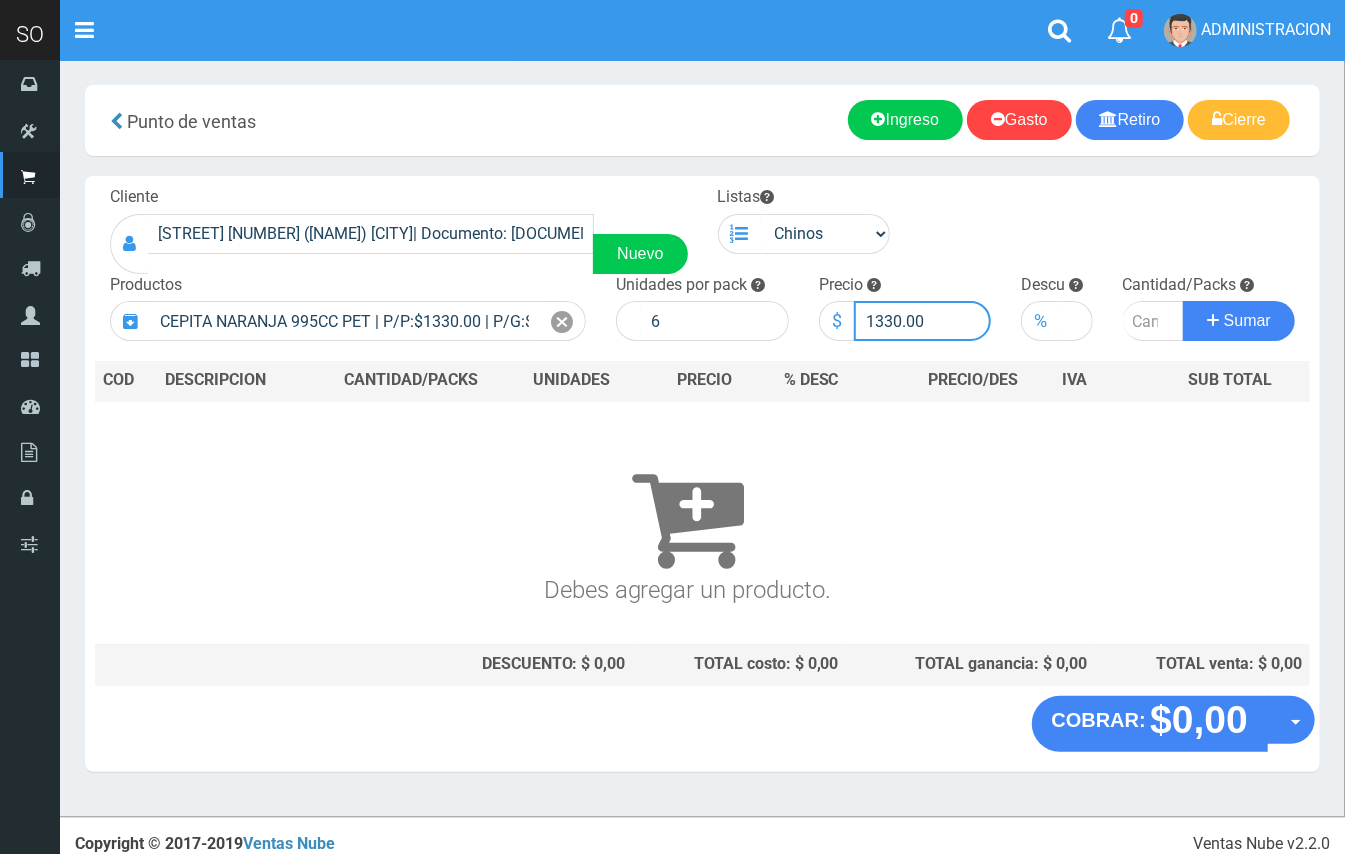 click on "1330.00" at bounding box center (923, 321) 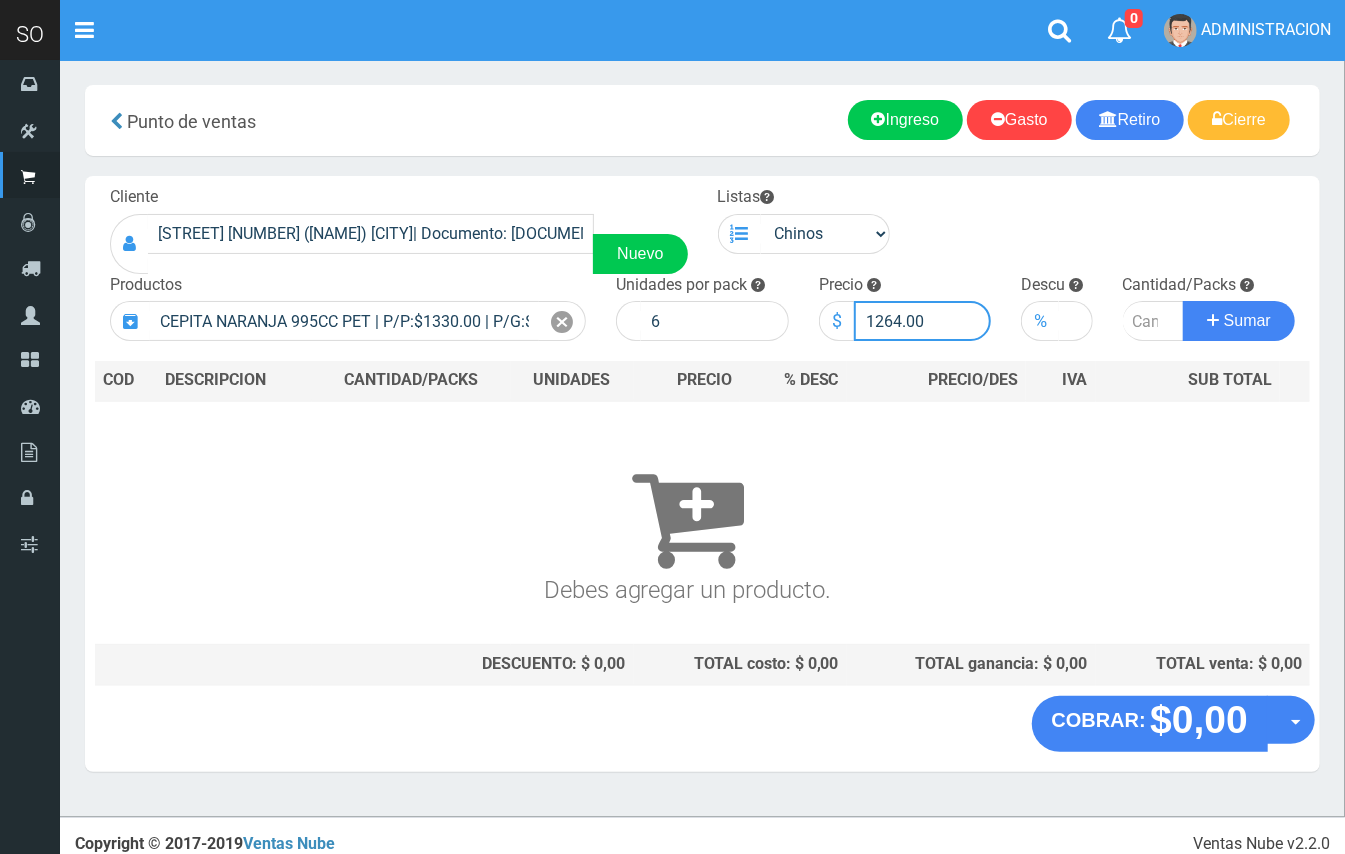 type on "1264.00" 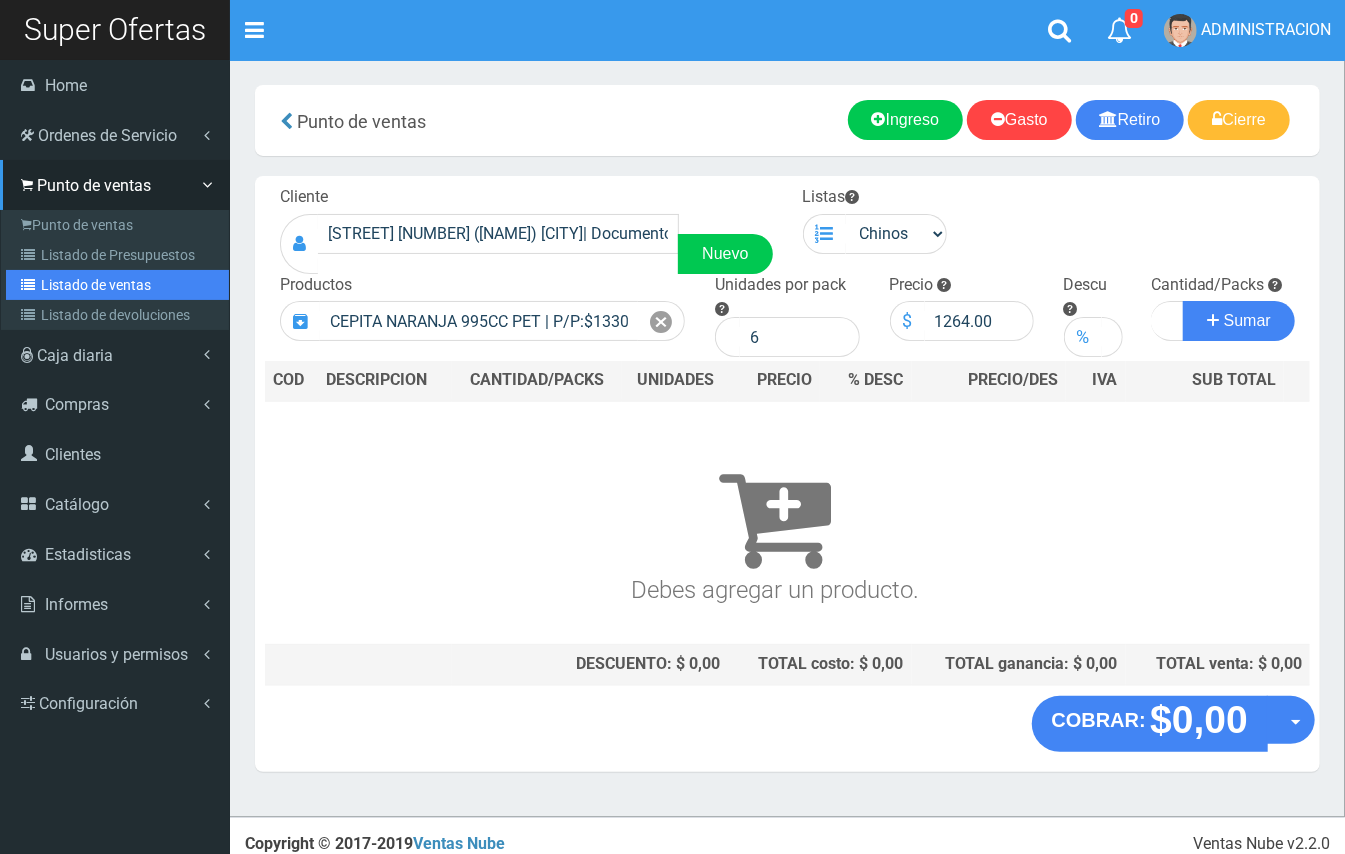 click on "Listado de ventas" at bounding box center [117, 285] 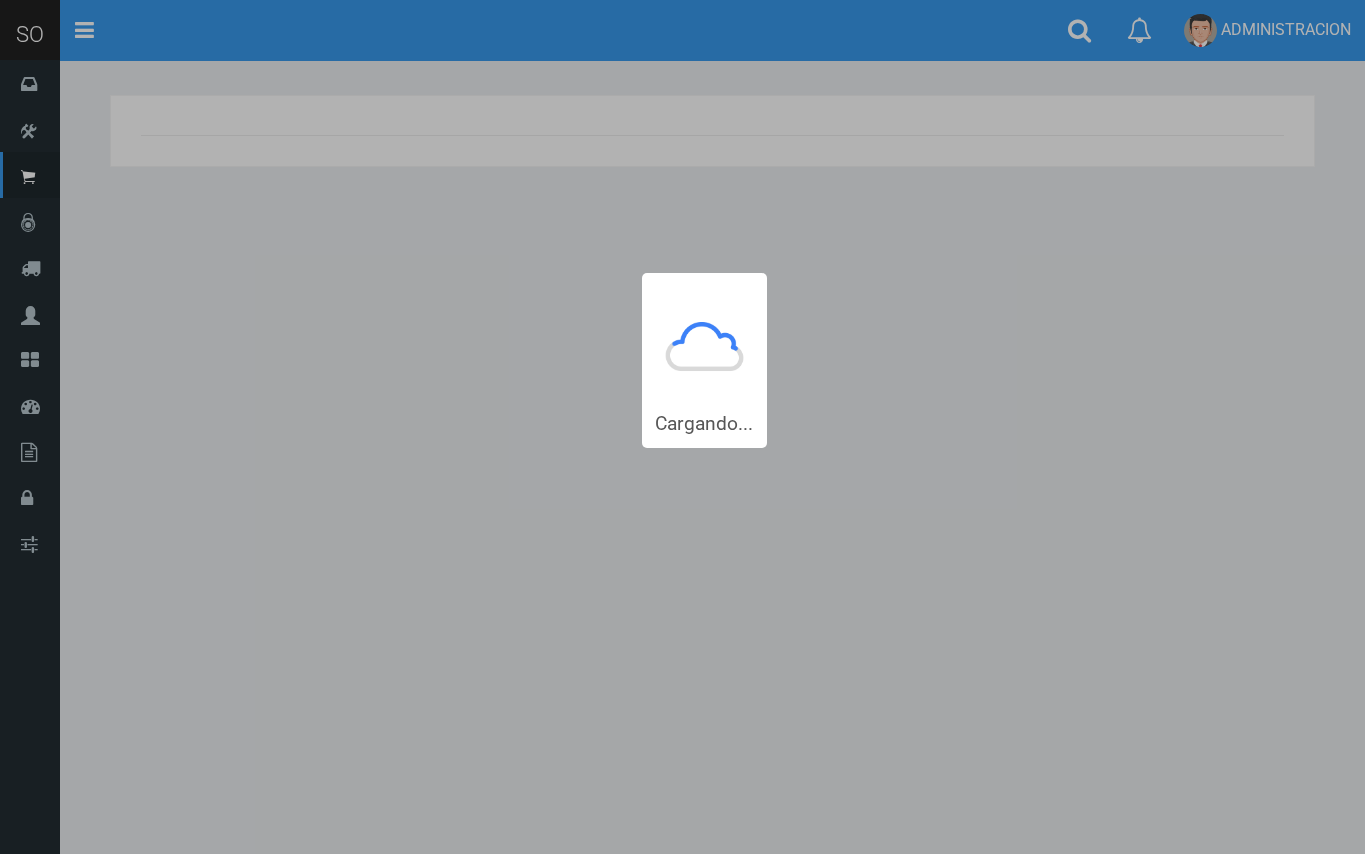 scroll, scrollTop: 0, scrollLeft: 0, axis: both 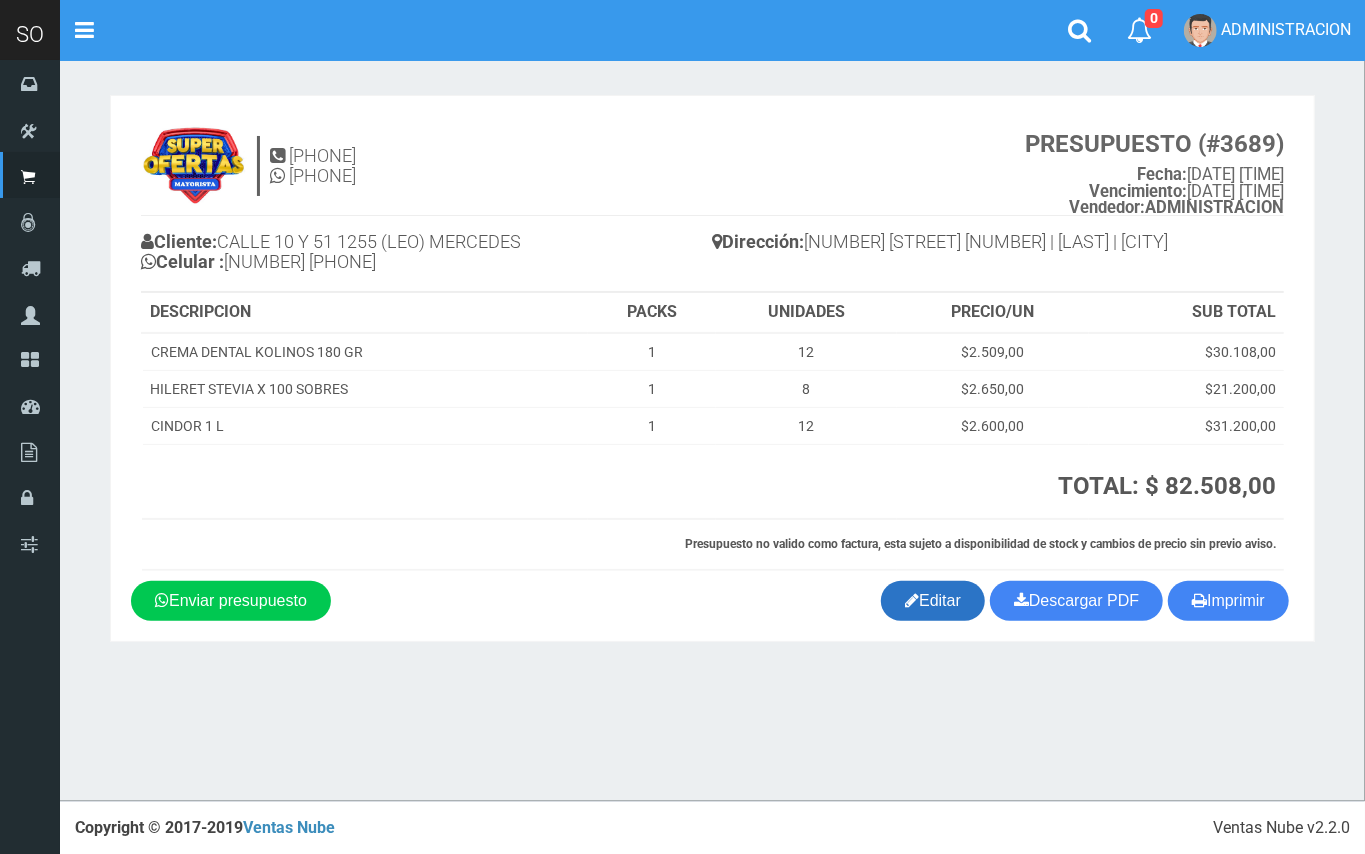 click on "Editar" at bounding box center (933, 601) 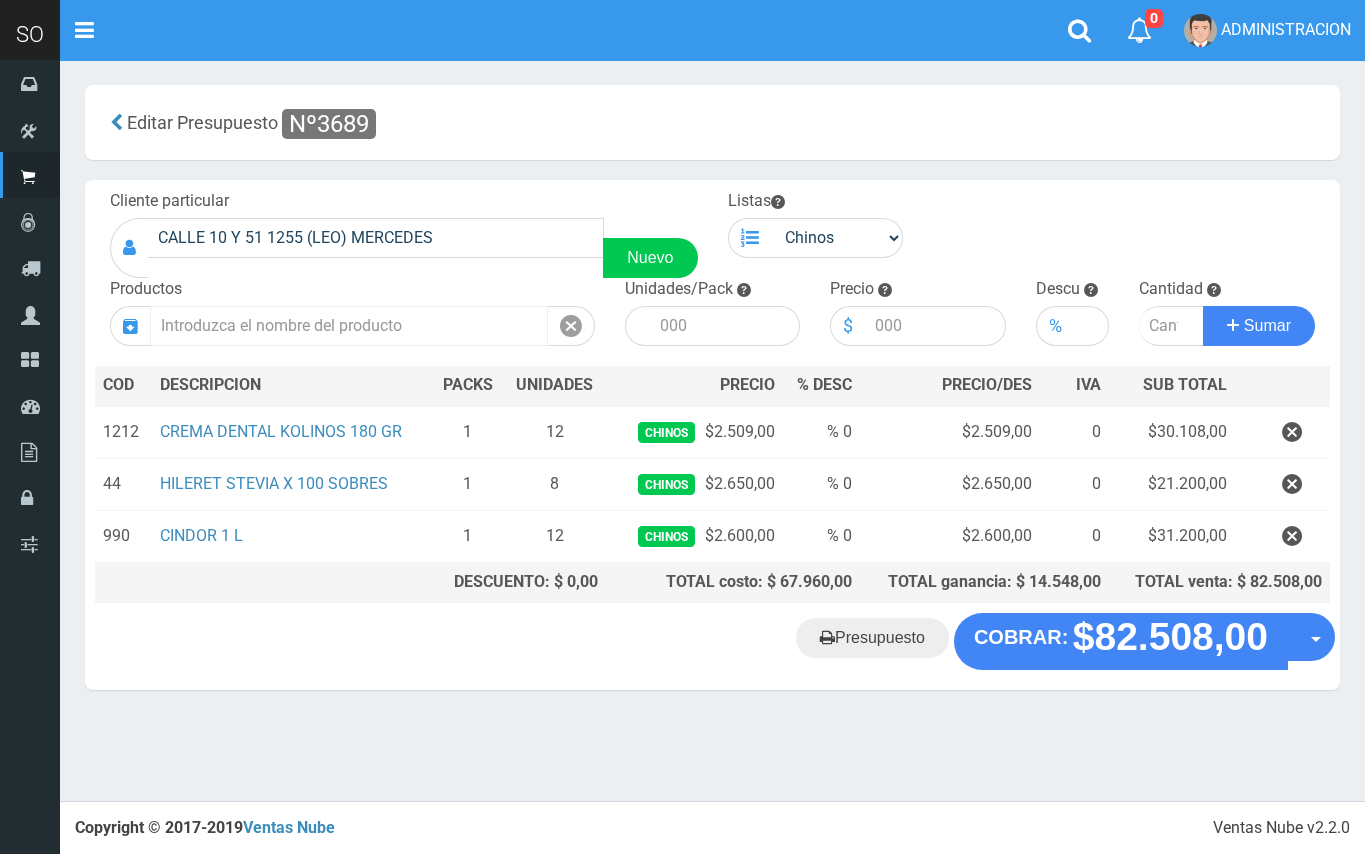 scroll, scrollTop: 0, scrollLeft: 0, axis: both 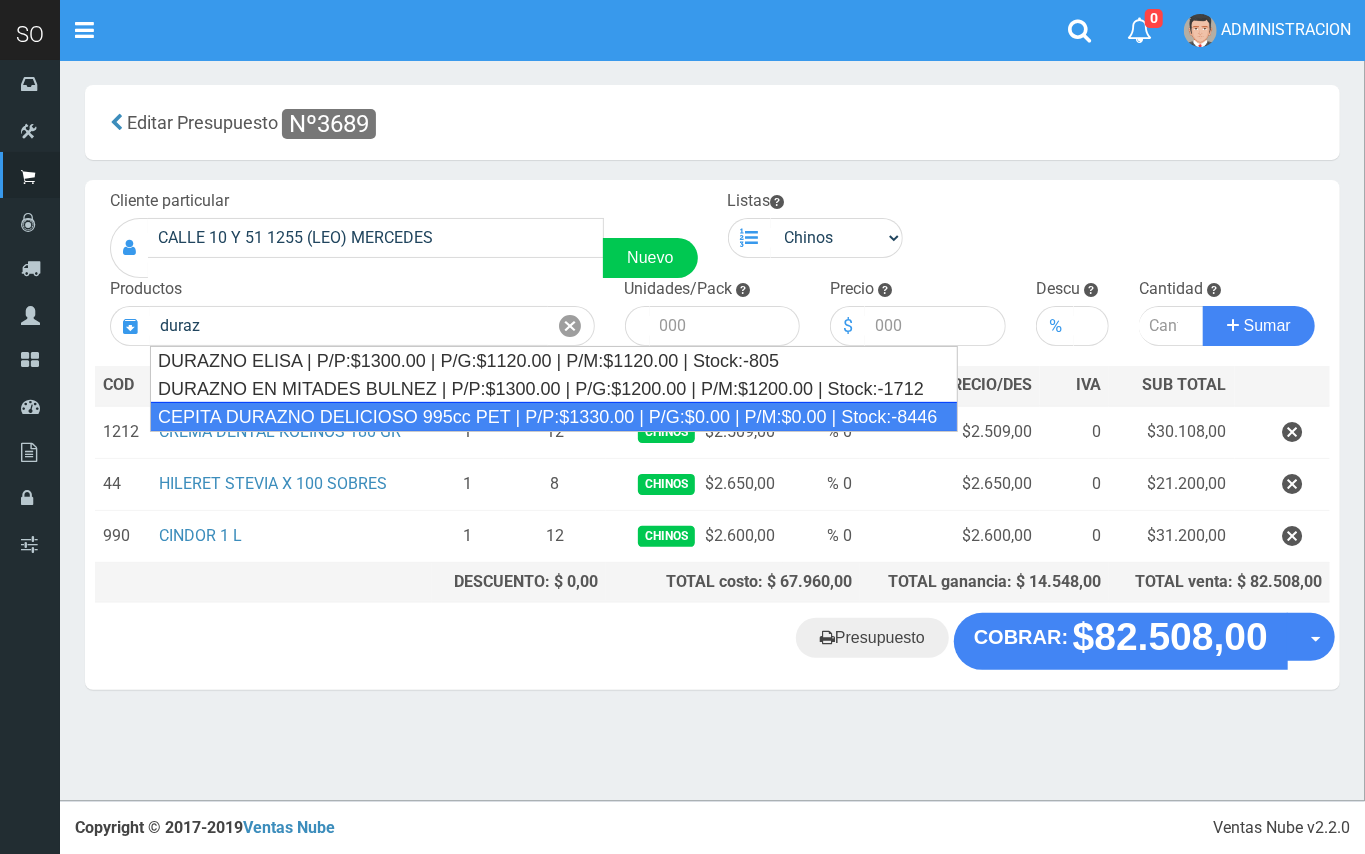click on "CEPITA DURAZNO DELICIOSO 995cc PET | P/P:$1330.00 | P/G:$0.00 | P/M:$0.00 | Stock:-8446" at bounding box center [554, 417] 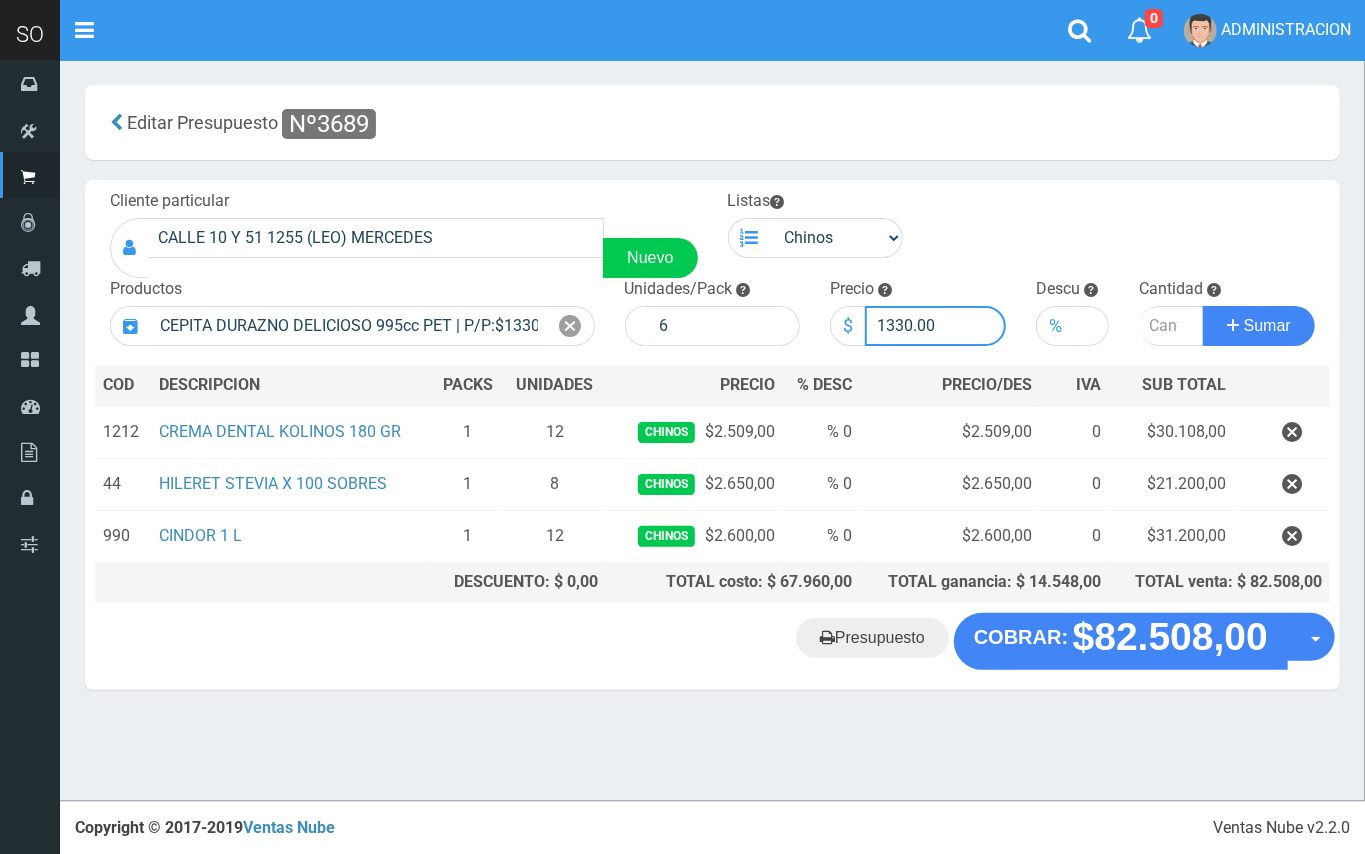 drag, startPoint x: 912, startPoint y: 325, endPoint x: 889, endPoint y: 322, distance: 23.194826 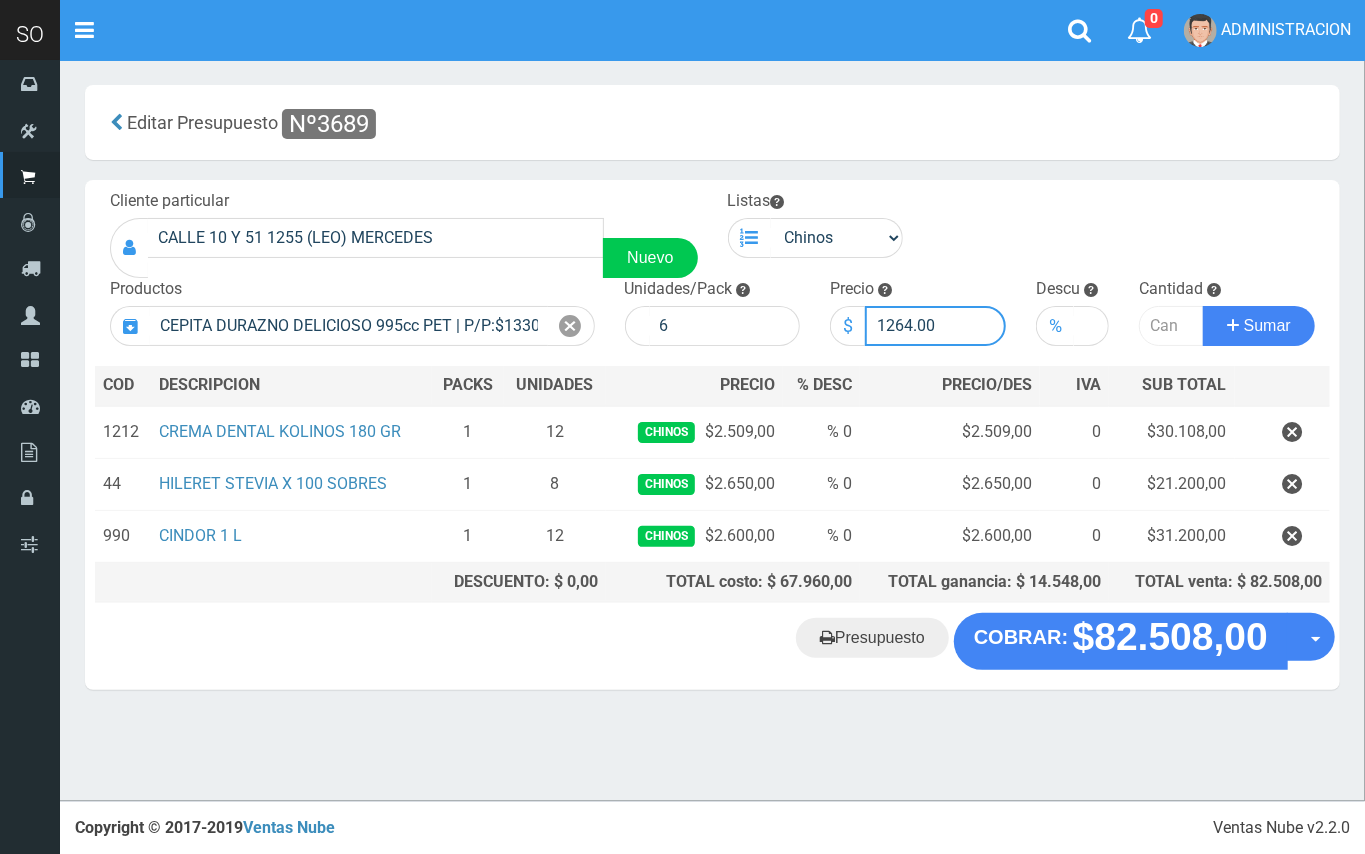 type on "1264.00" 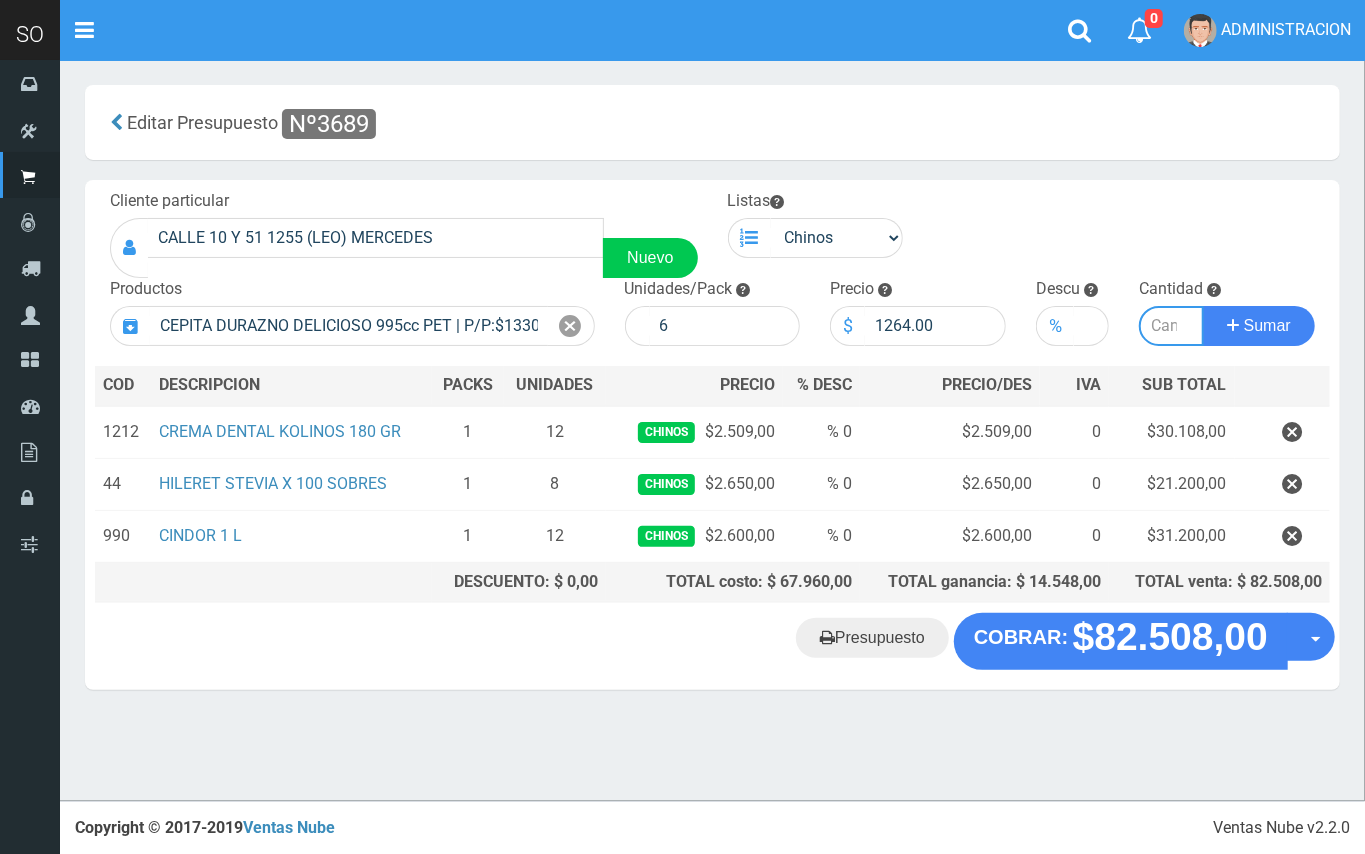 click at bounding box center (1171, 326) 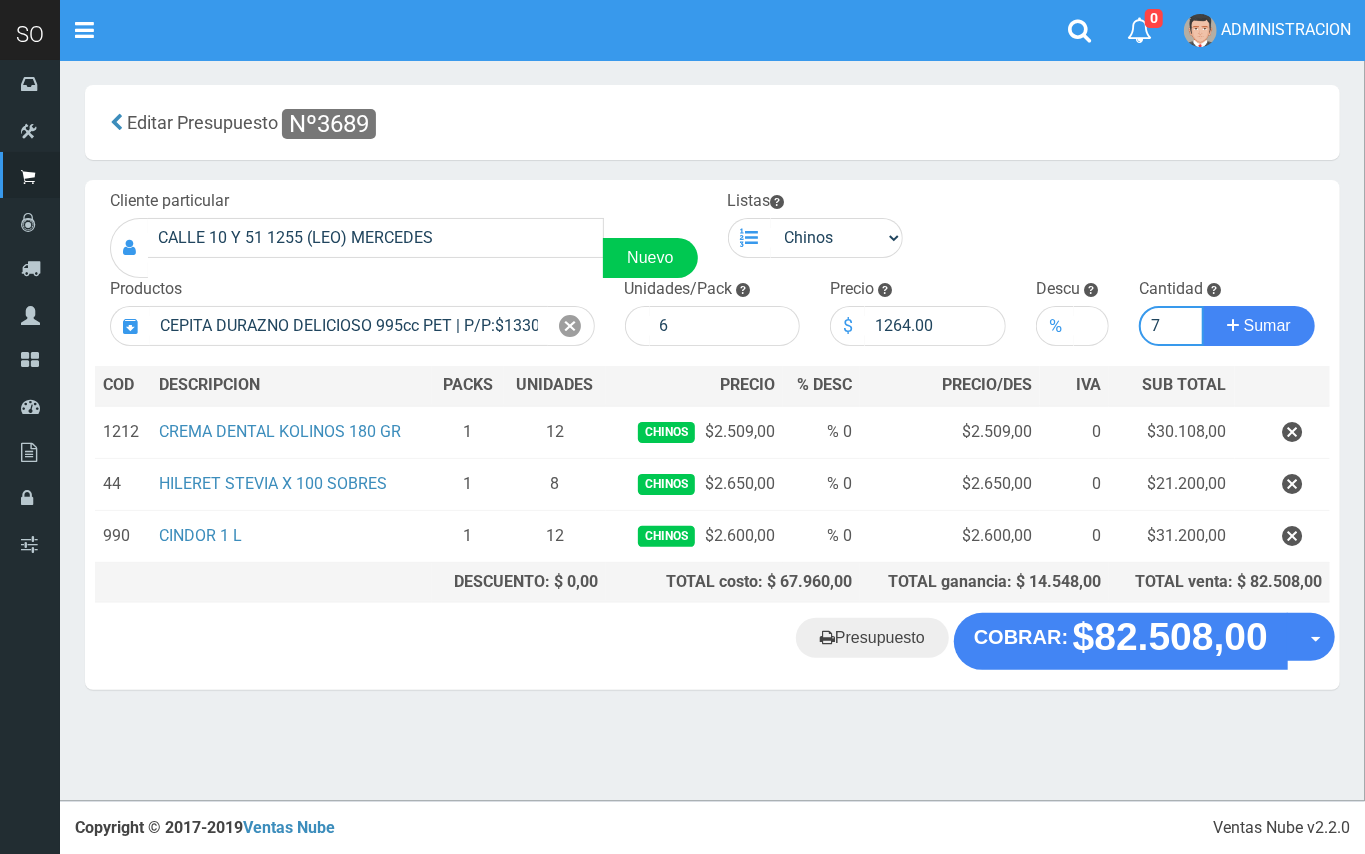type on "7" 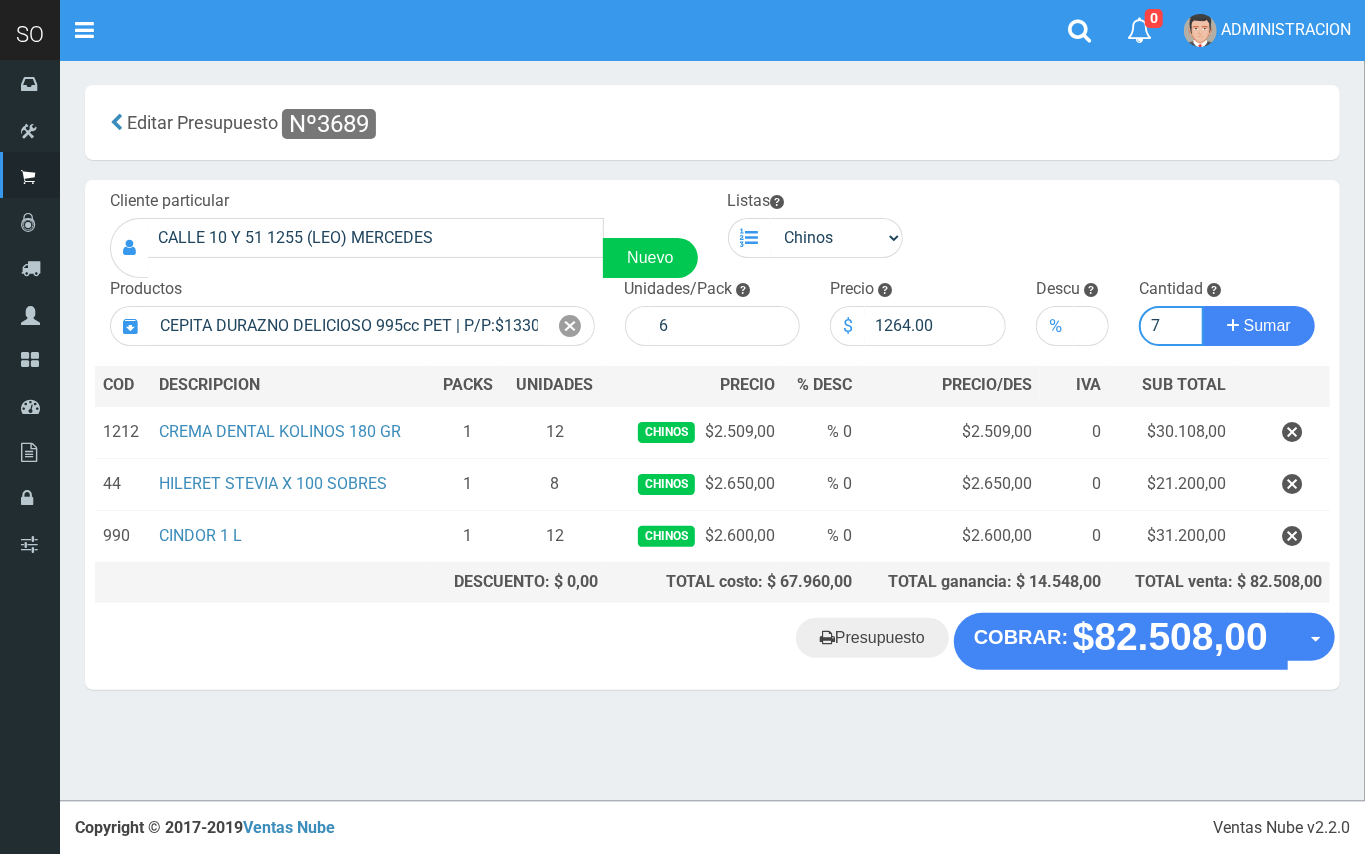 click on "Sumar" at bounding box center (1259, 326) 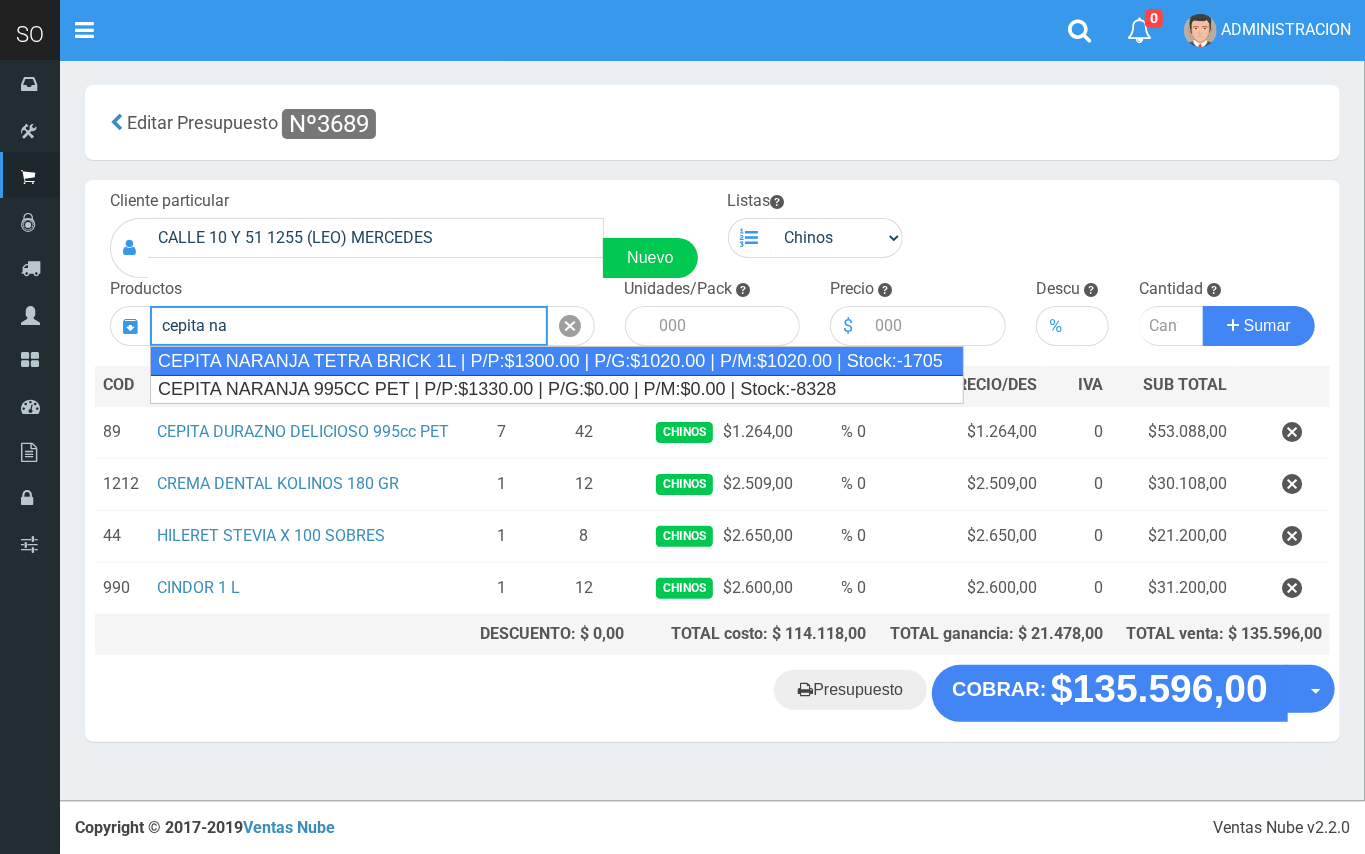 click on "CEPITA NARANJA TETRA BRICK  1L | P/P:$1300.00 | P/G:$1020.00 | P/M:$1020.00 | Stock:-1705" at bounding box center [557, 361] 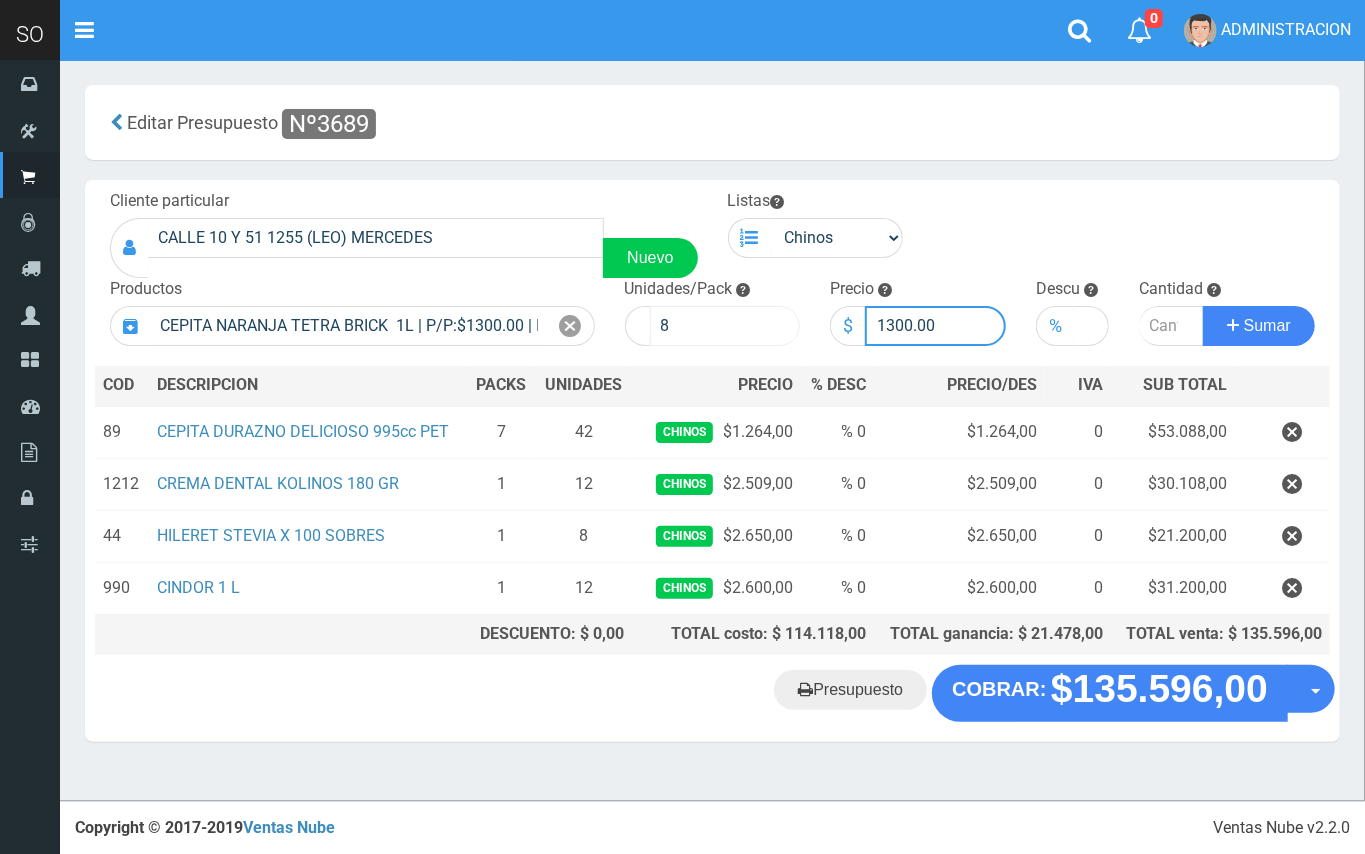 drag, startPoint x: 910, startPoint y: 310, endPoint x: 748, endPoint y: 306, distance: 162.04938 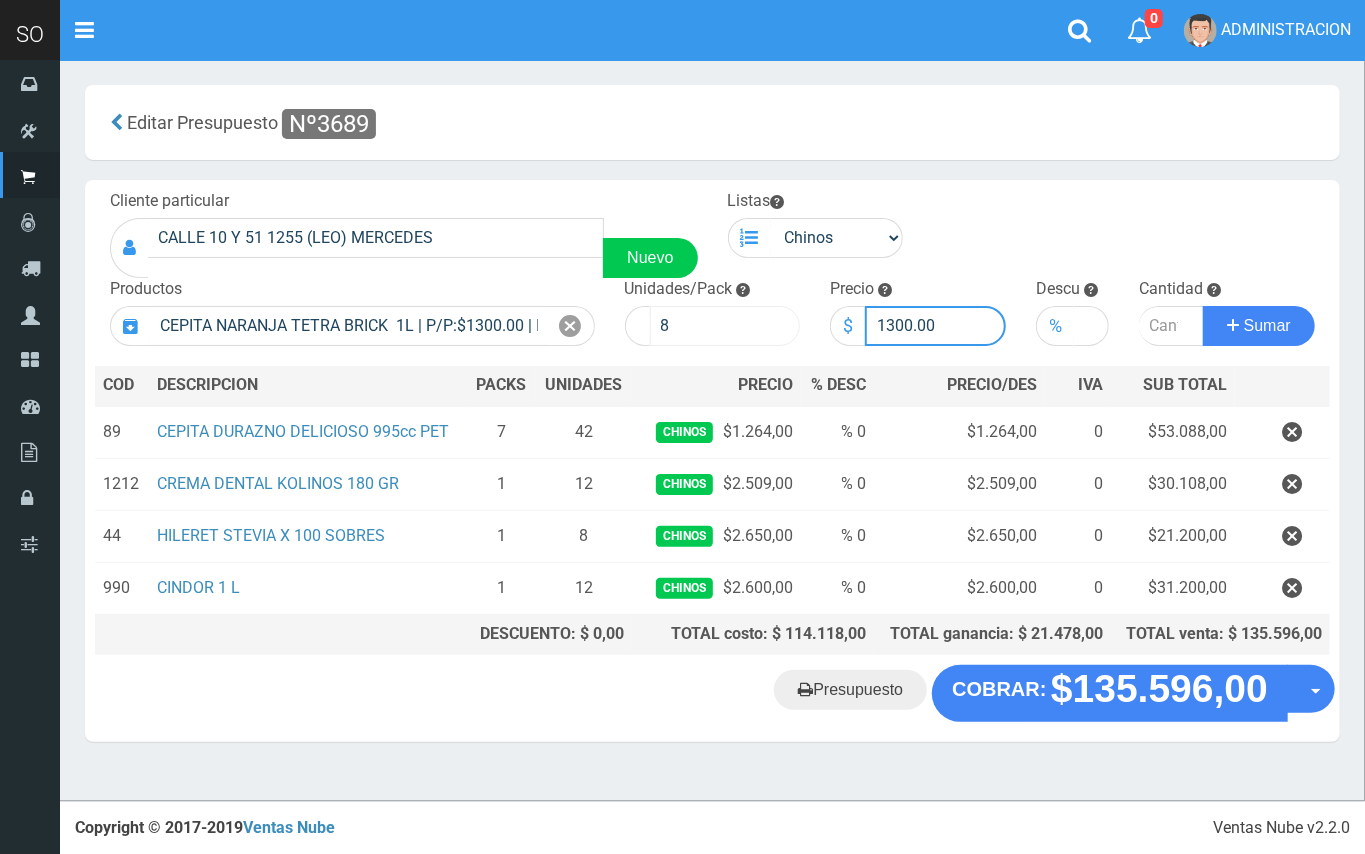 click on "1300.00" at bounding box center (935, 326) 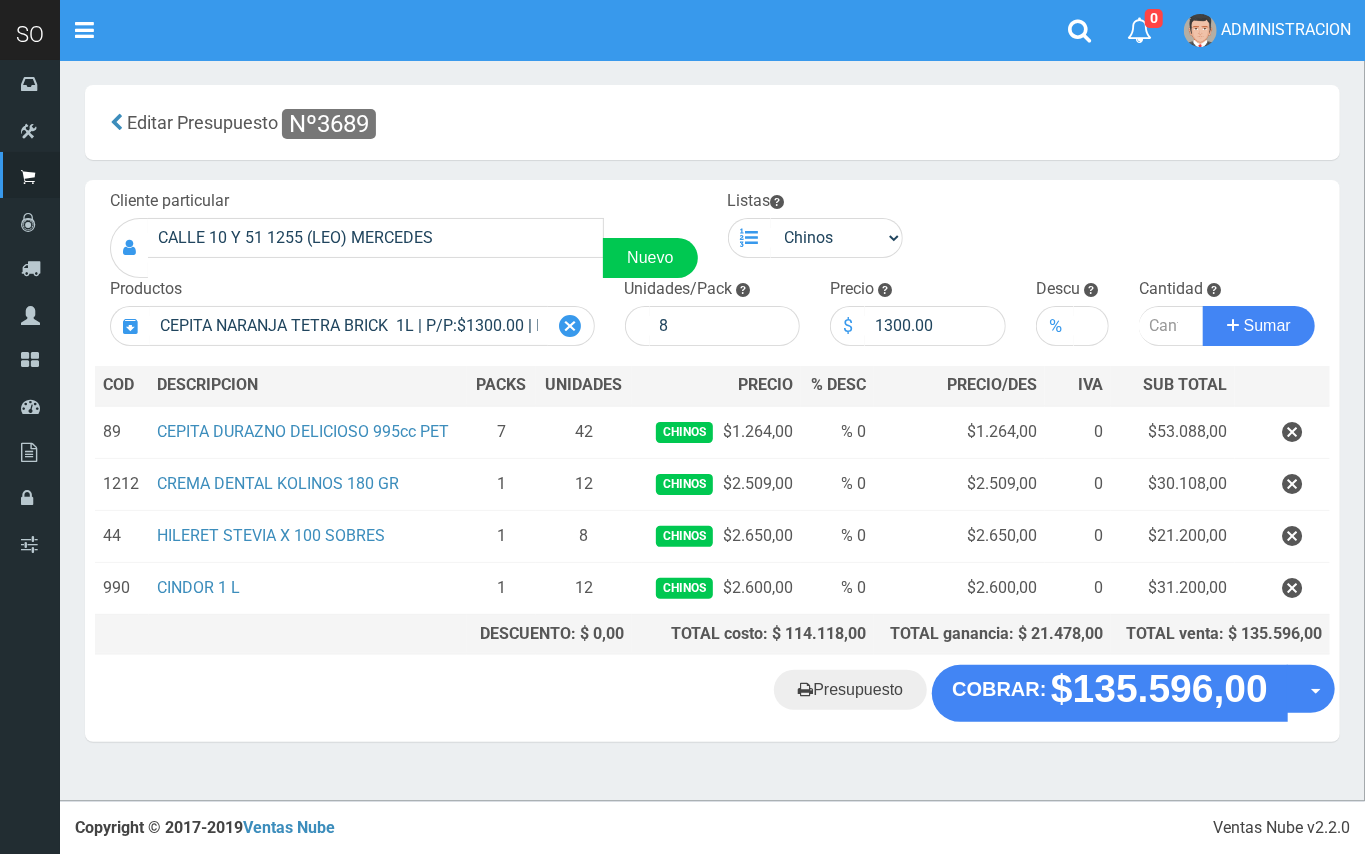 click at bounding box center [571, 326] 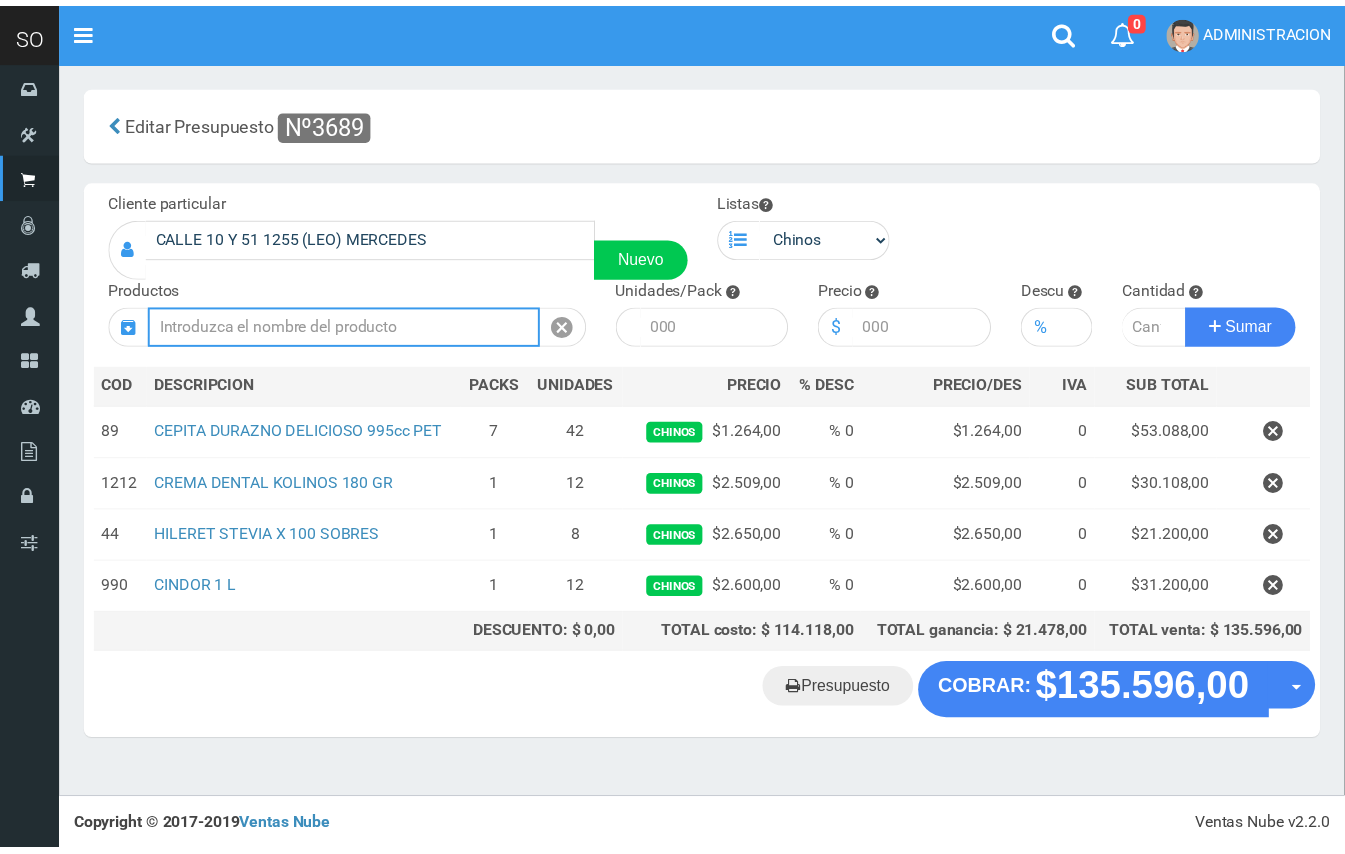 scroll, scrollTop: 0, scrollLeft: 0, axis: both 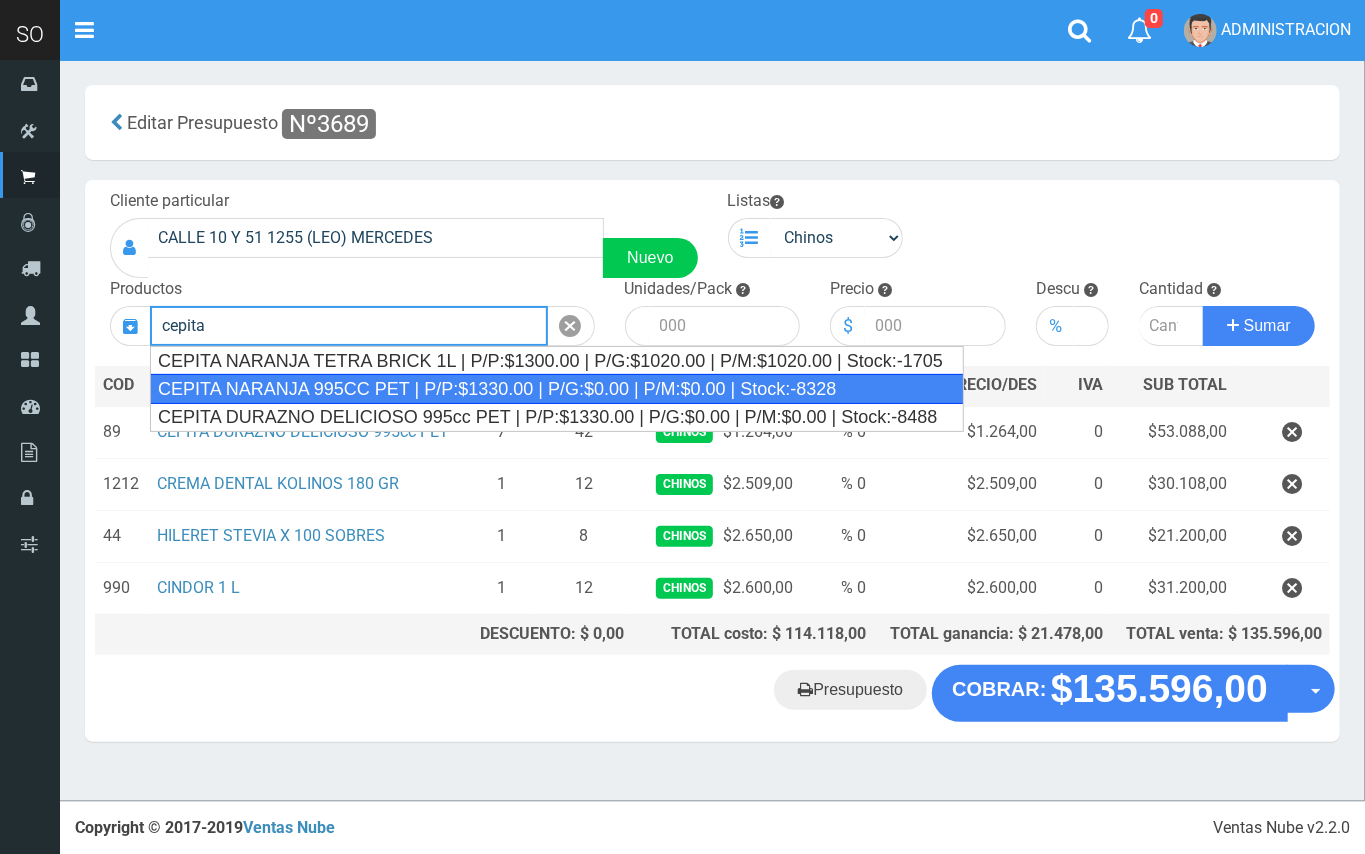 drag, startPoint x: 450, startPoint y: 374, endPoint x: 574, endPoint y: 372, distance: 124.01613 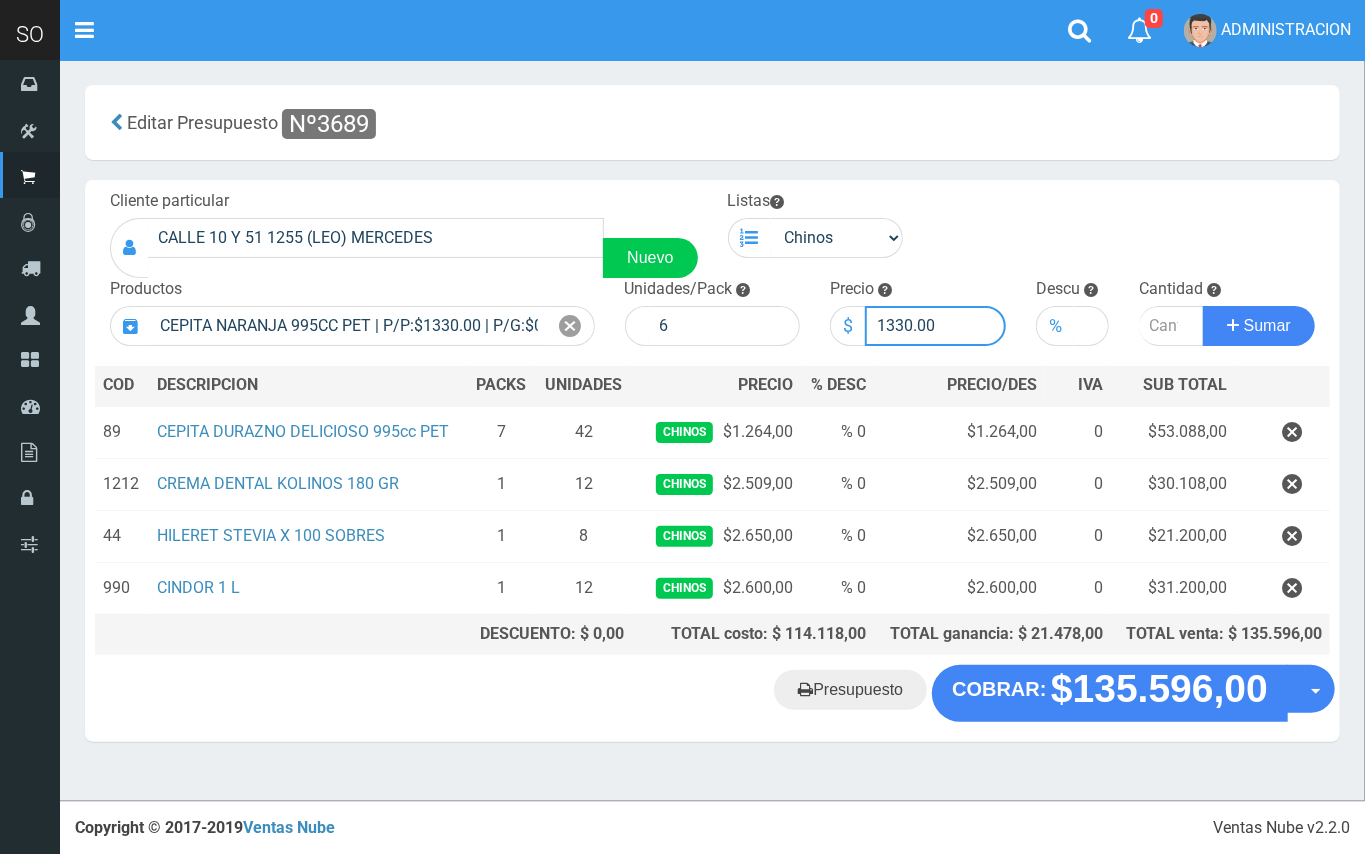 drag, startPoint x: 910, startPoint y: 330, endPoint x: 885, endPoint y: 329, distance: 25.019993 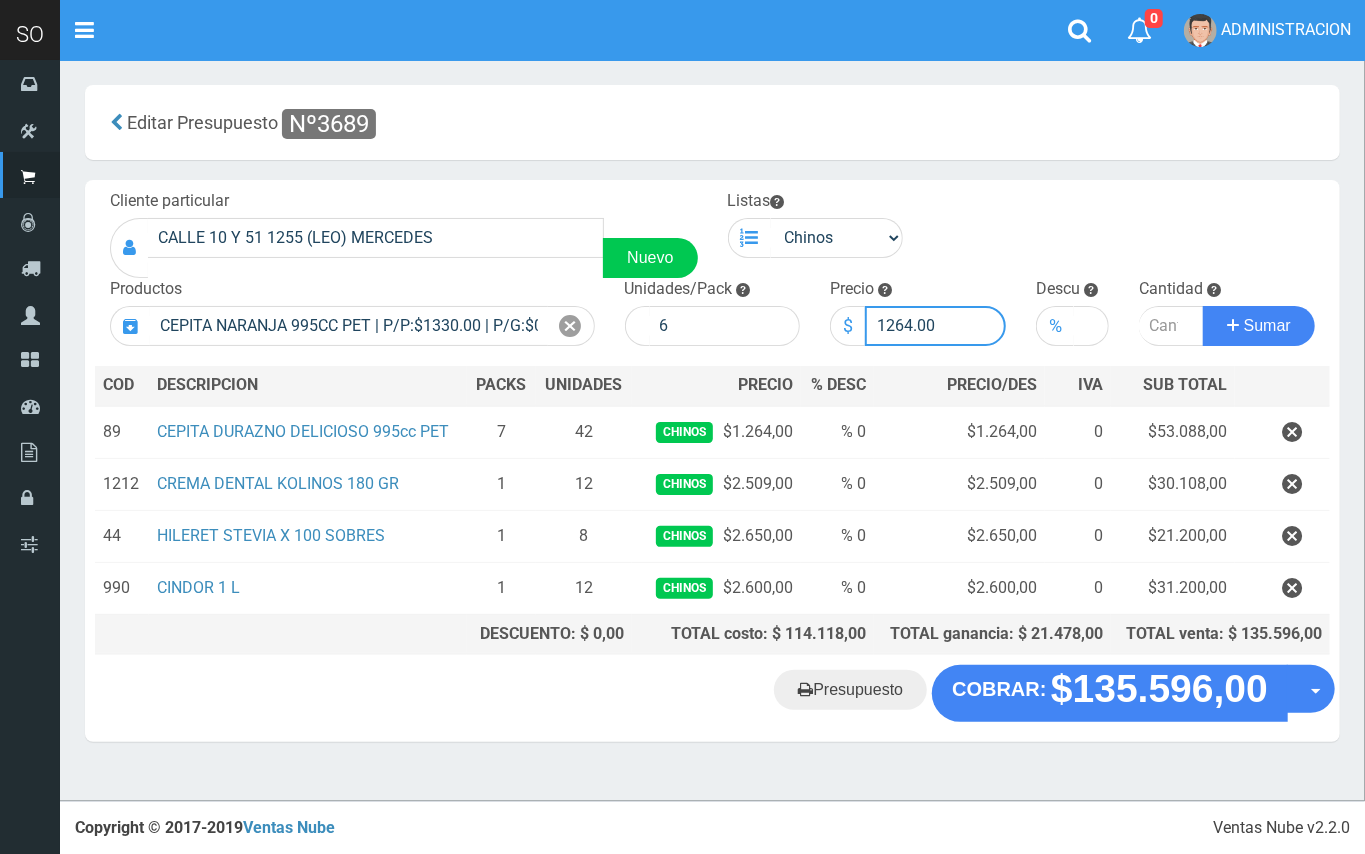 type on "1264.00" 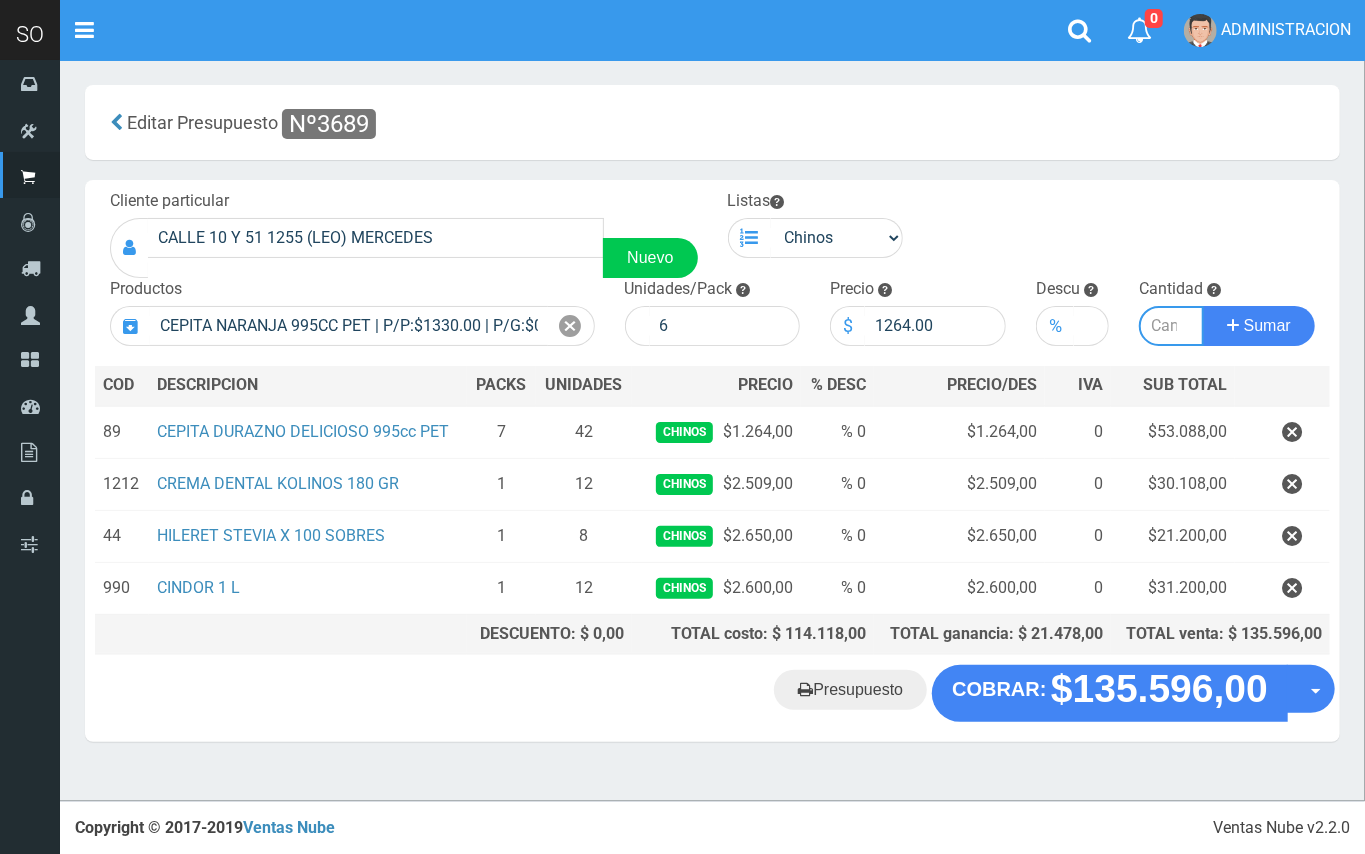 click at bounding box center [1171, 326] 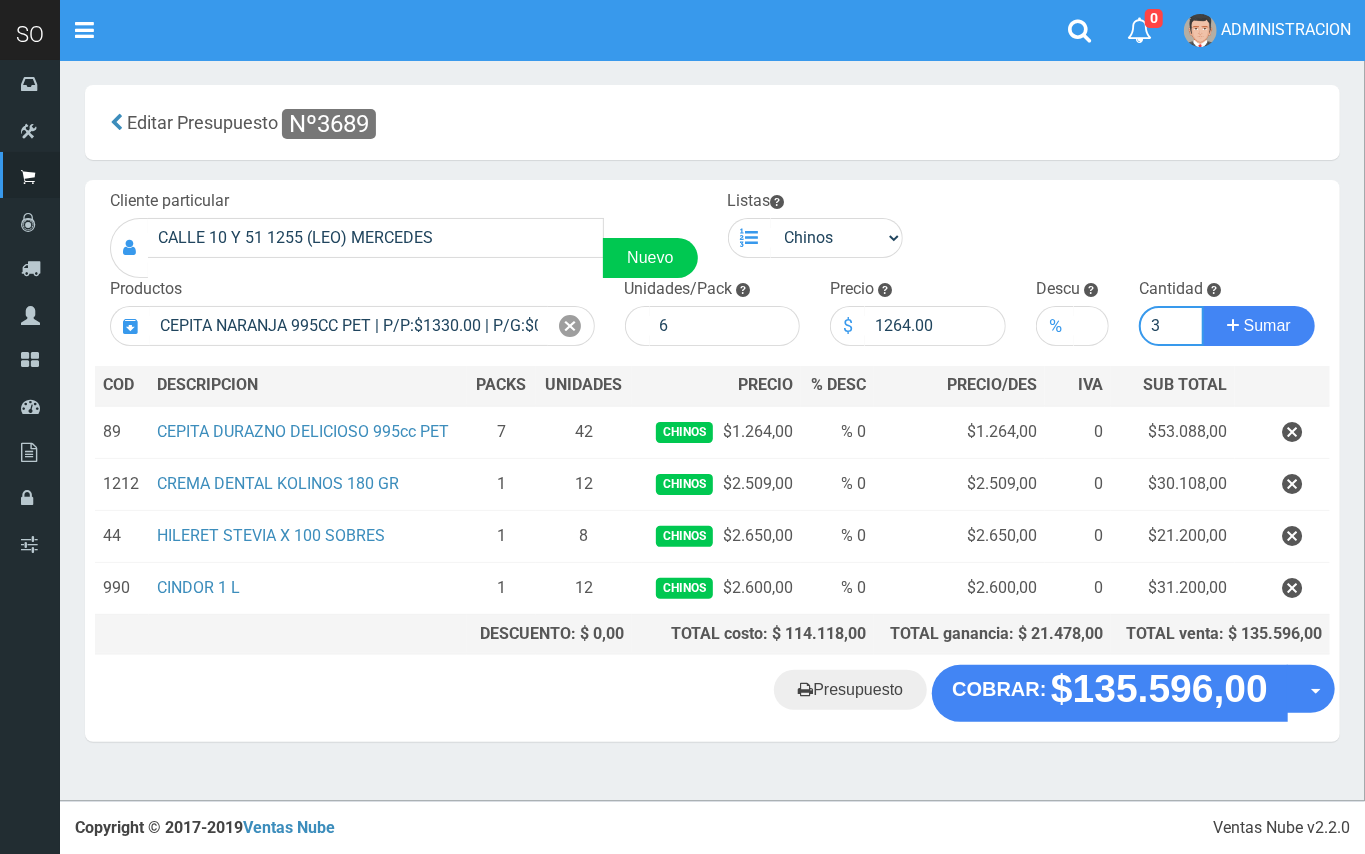 type on "3" 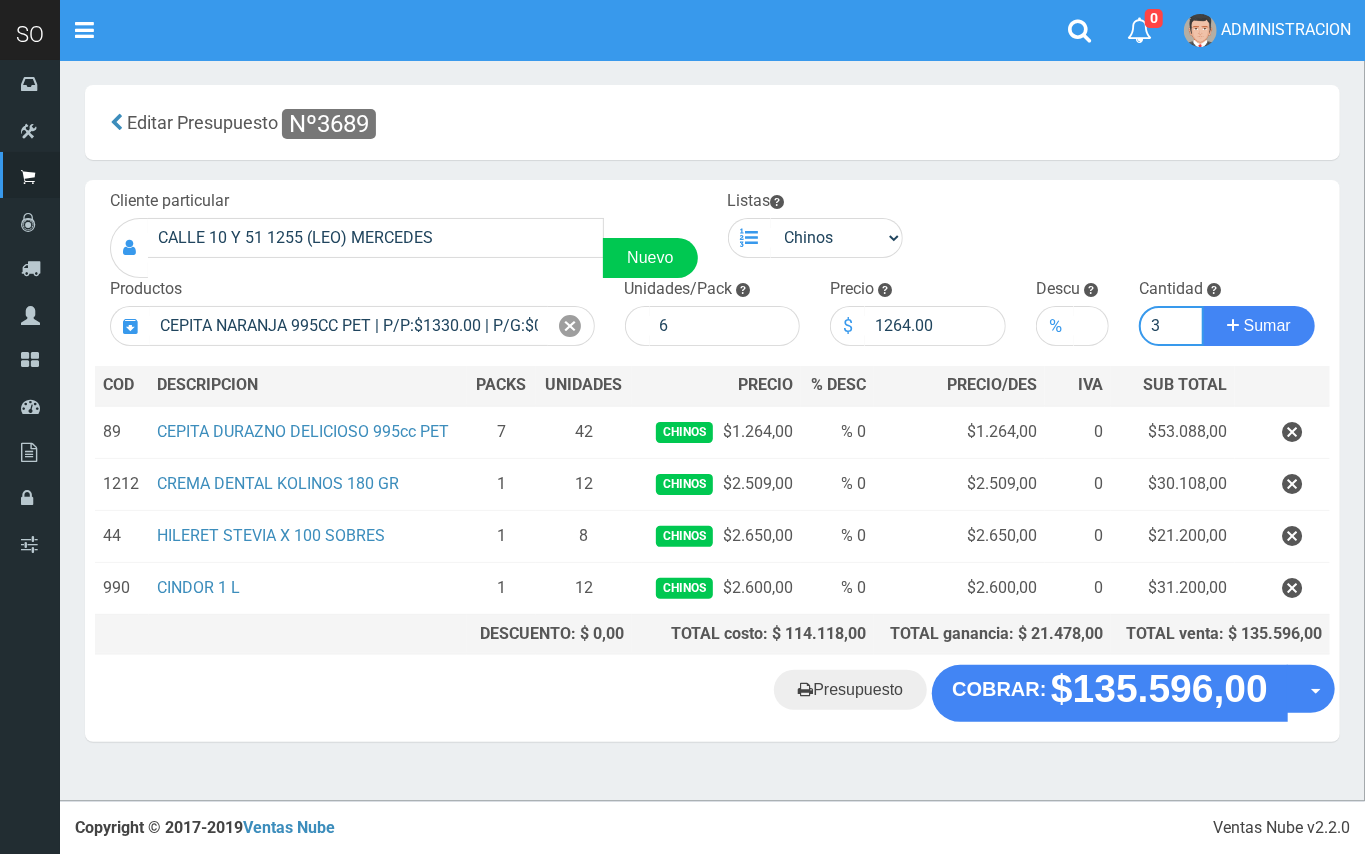 click on "Sumar" at bounding box center [1259, 326] 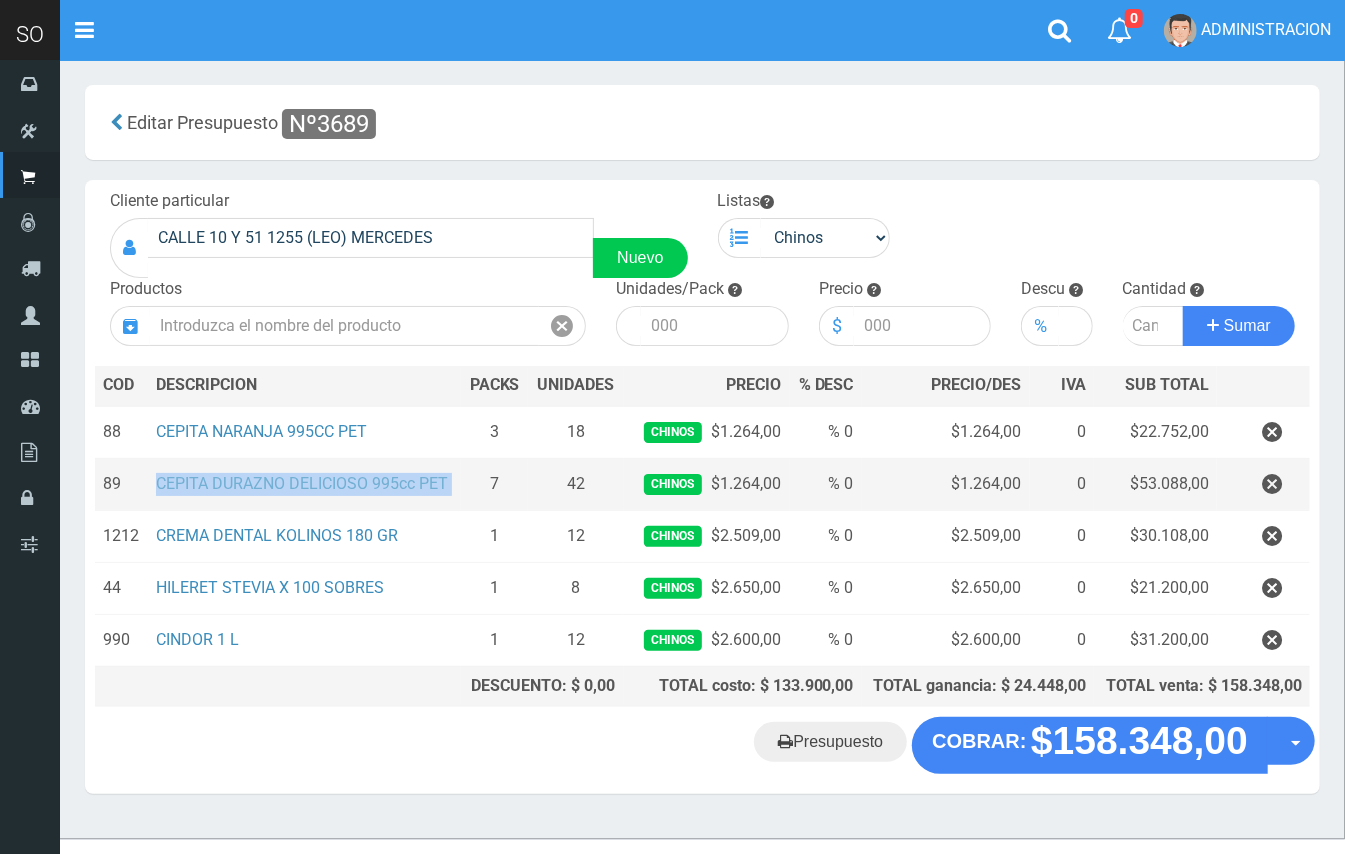 drag, startPoint x: 461, startPoint y: 489, endPoint x: 157, endPoint y: 488, distance: 304.00165 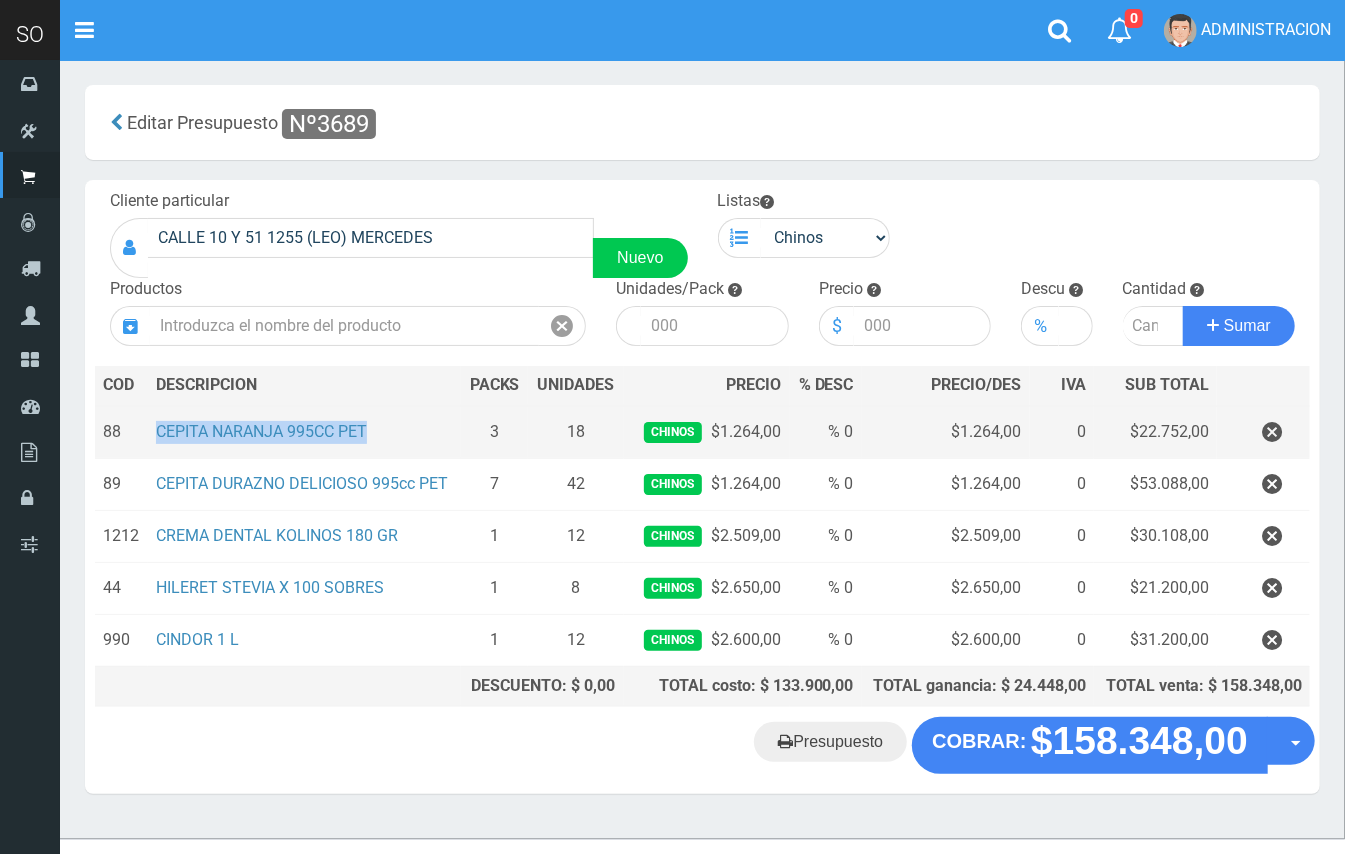 drag, startPoint x: 376, startPoint y: 436, endPoint x: 153, endPoint y: 430, distance: 223.0807 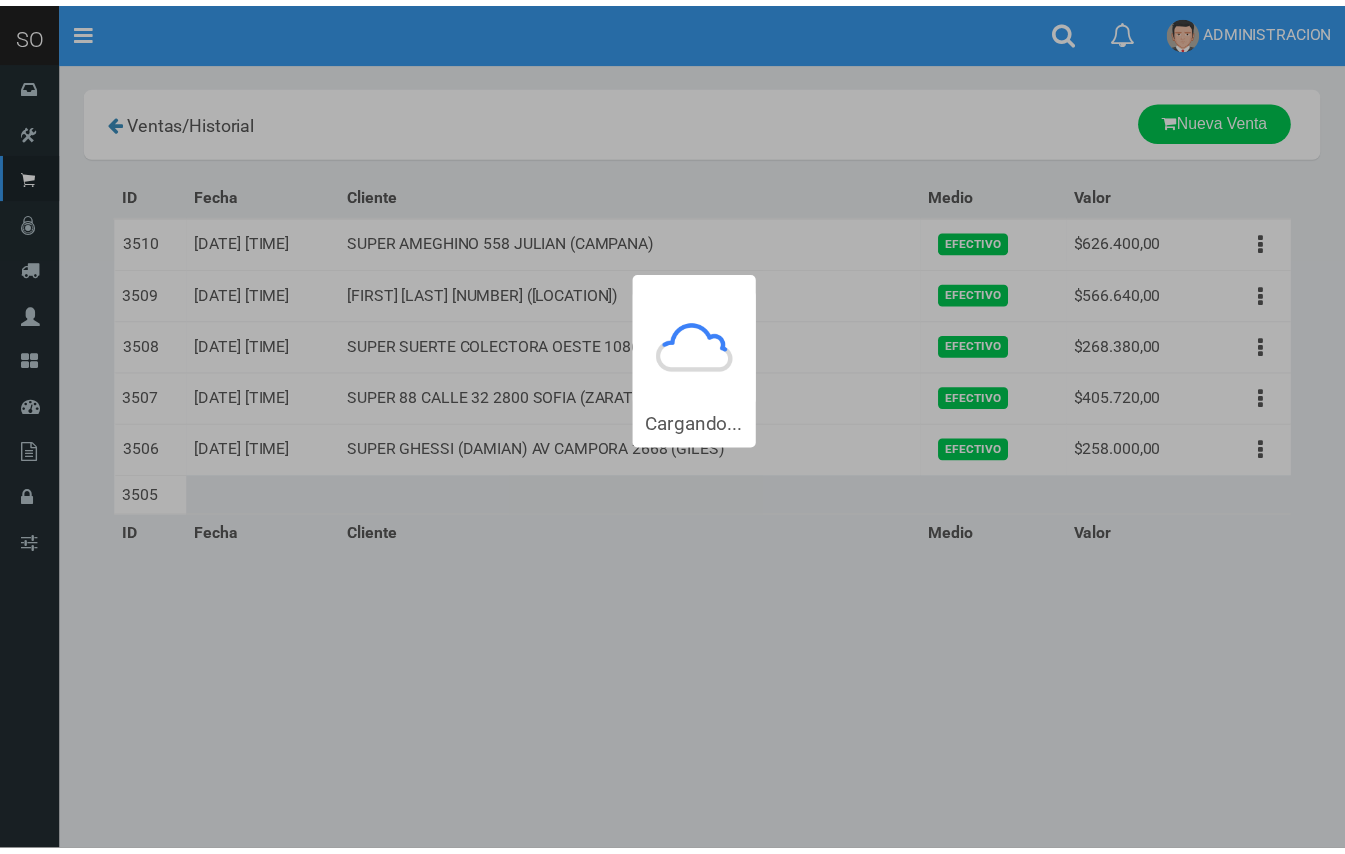 scroll, scrollTop: 0, scrollLeft: 0, axis: both 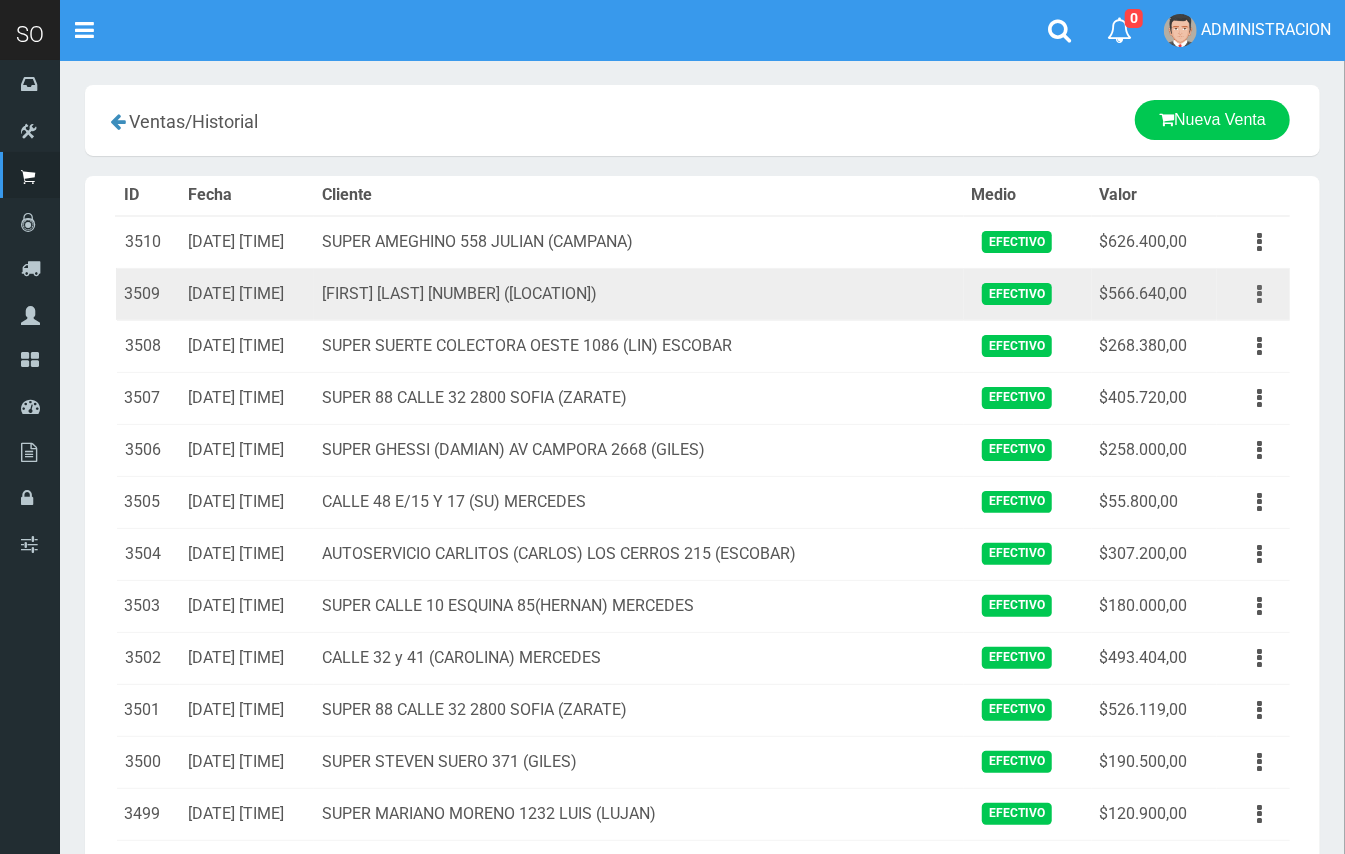 click at bounding box center (1259, 242) 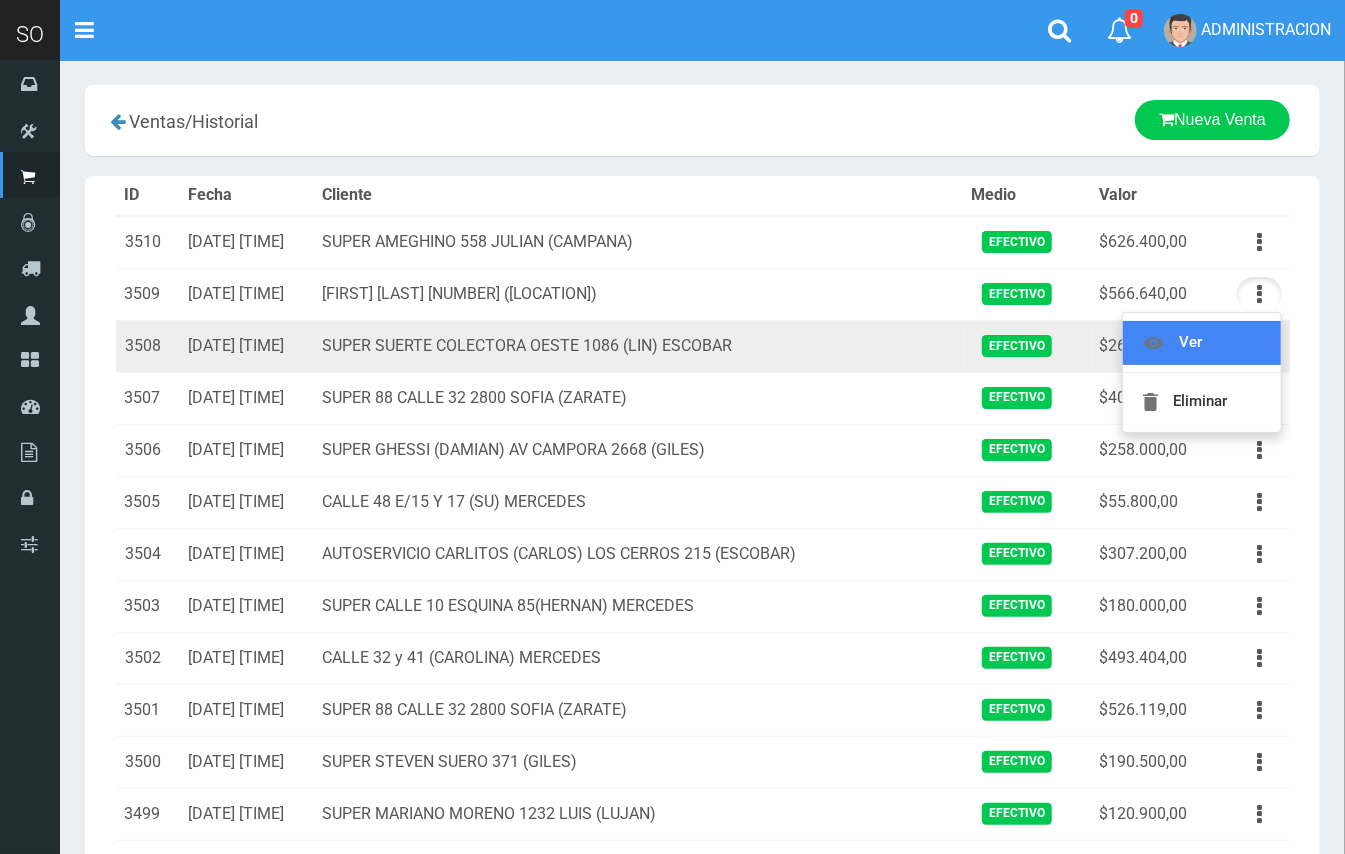click on "Ver" at bounding box center (1202, 343) 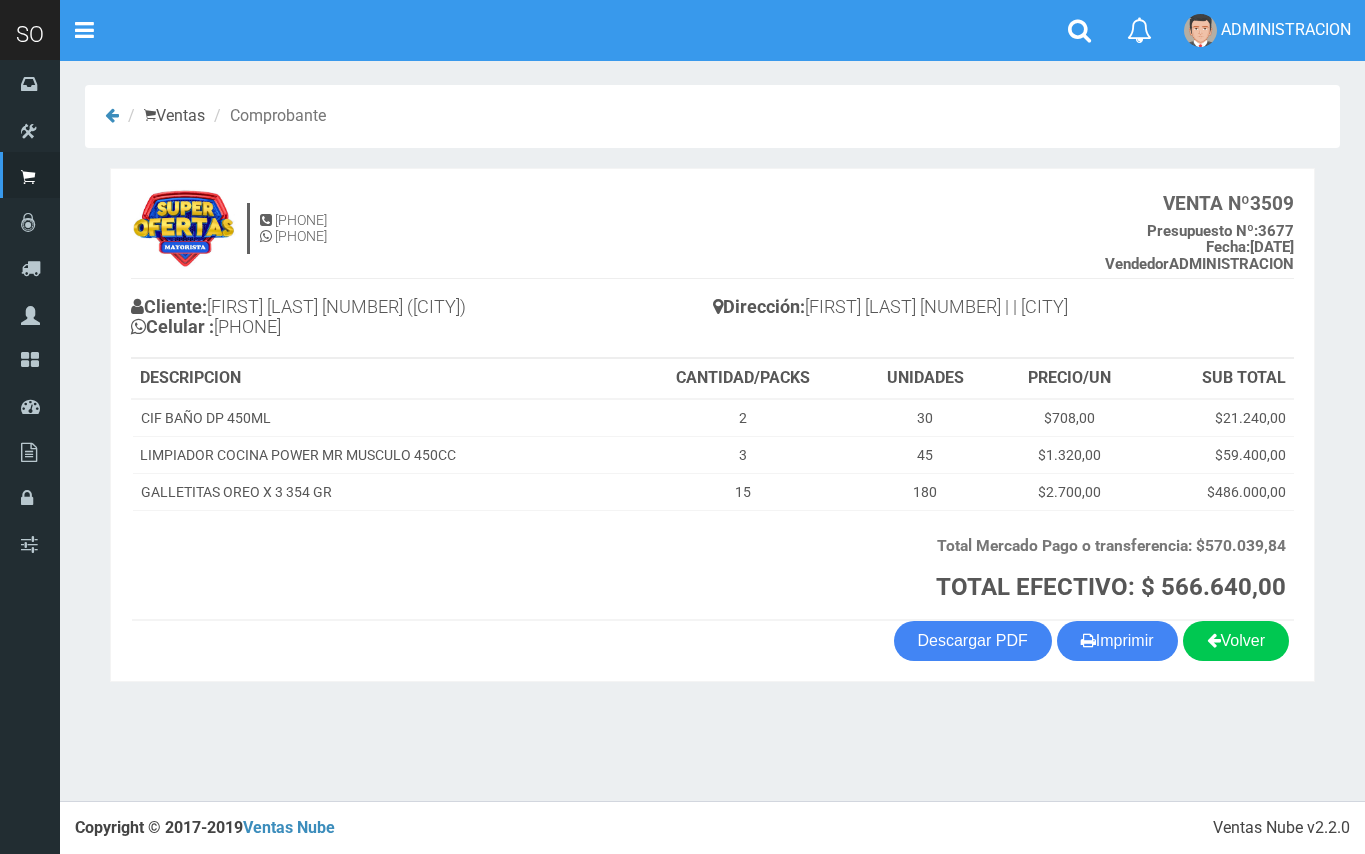 scroll, scrollTop: 0, scrollLeft: 0, axis: both 